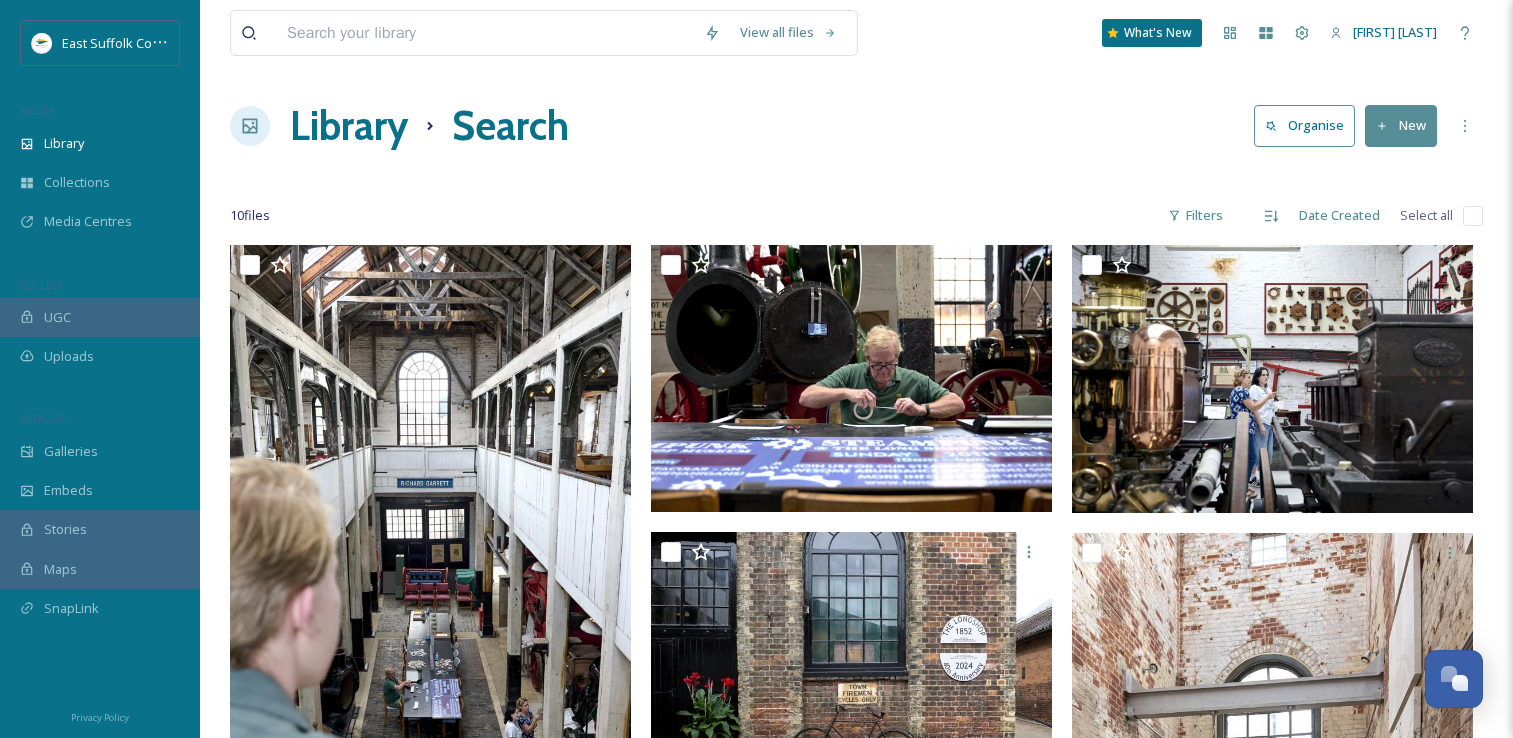 scroll, scrollTop: 238, scrollLeft: 0, axis: vertical 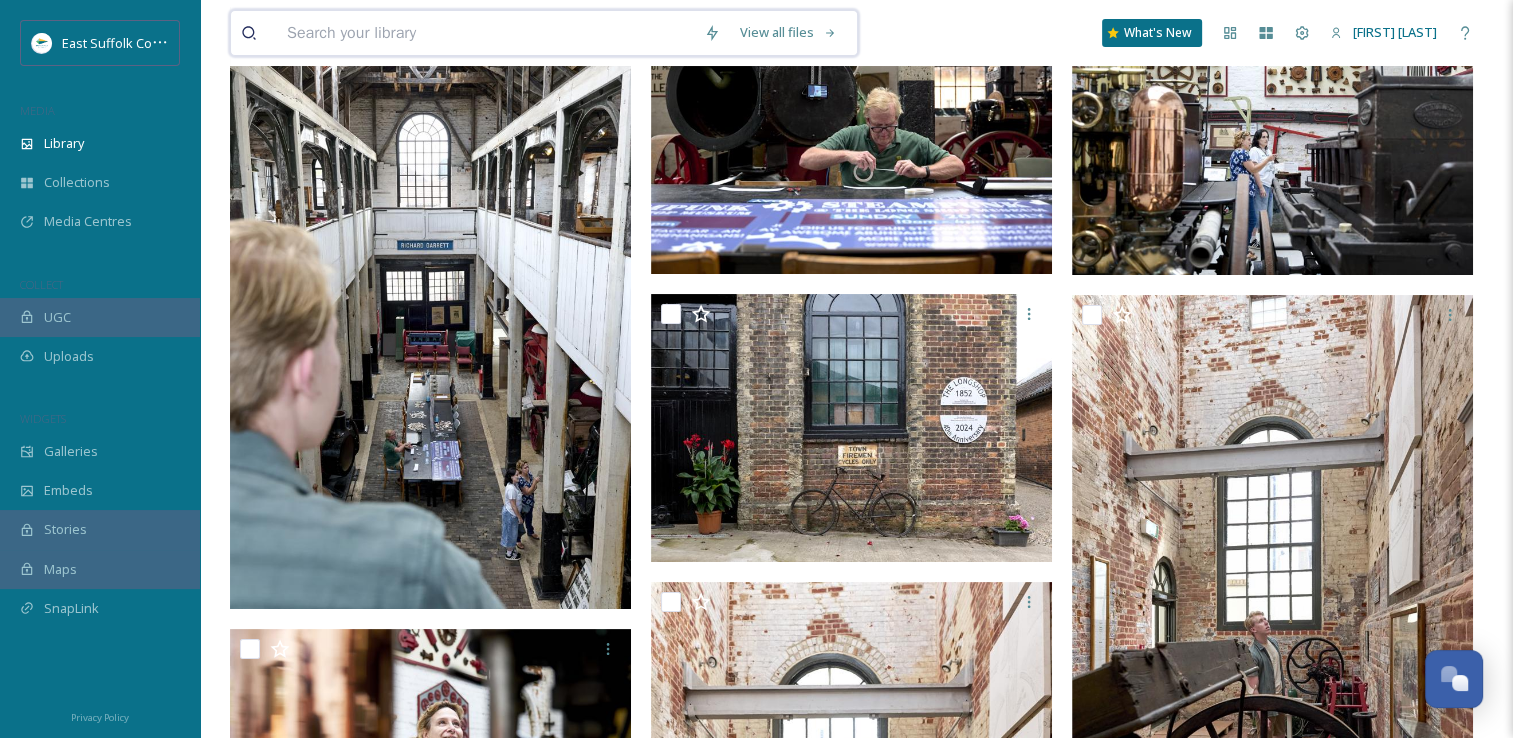 click at bounding box center (485, 33) 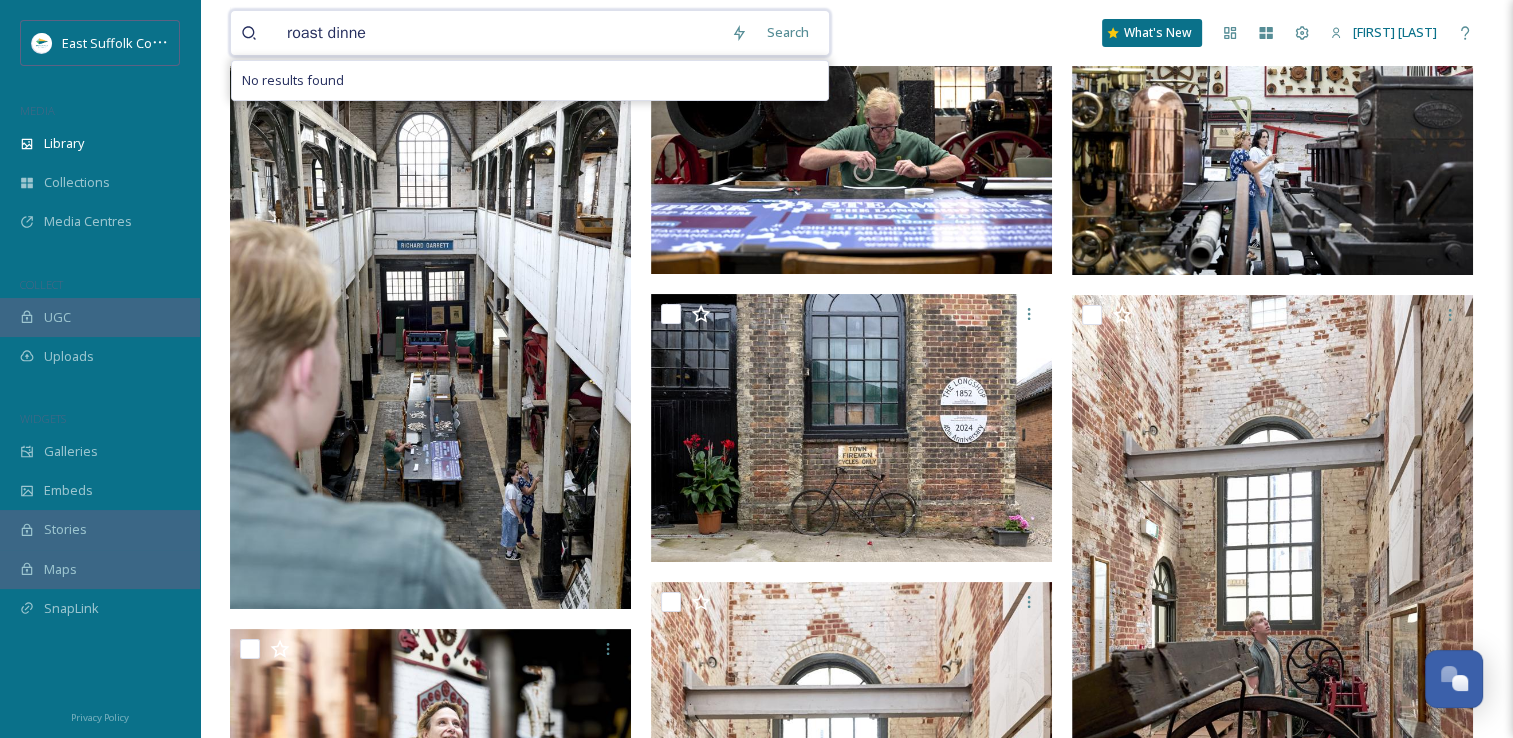 type on "roast dinner" 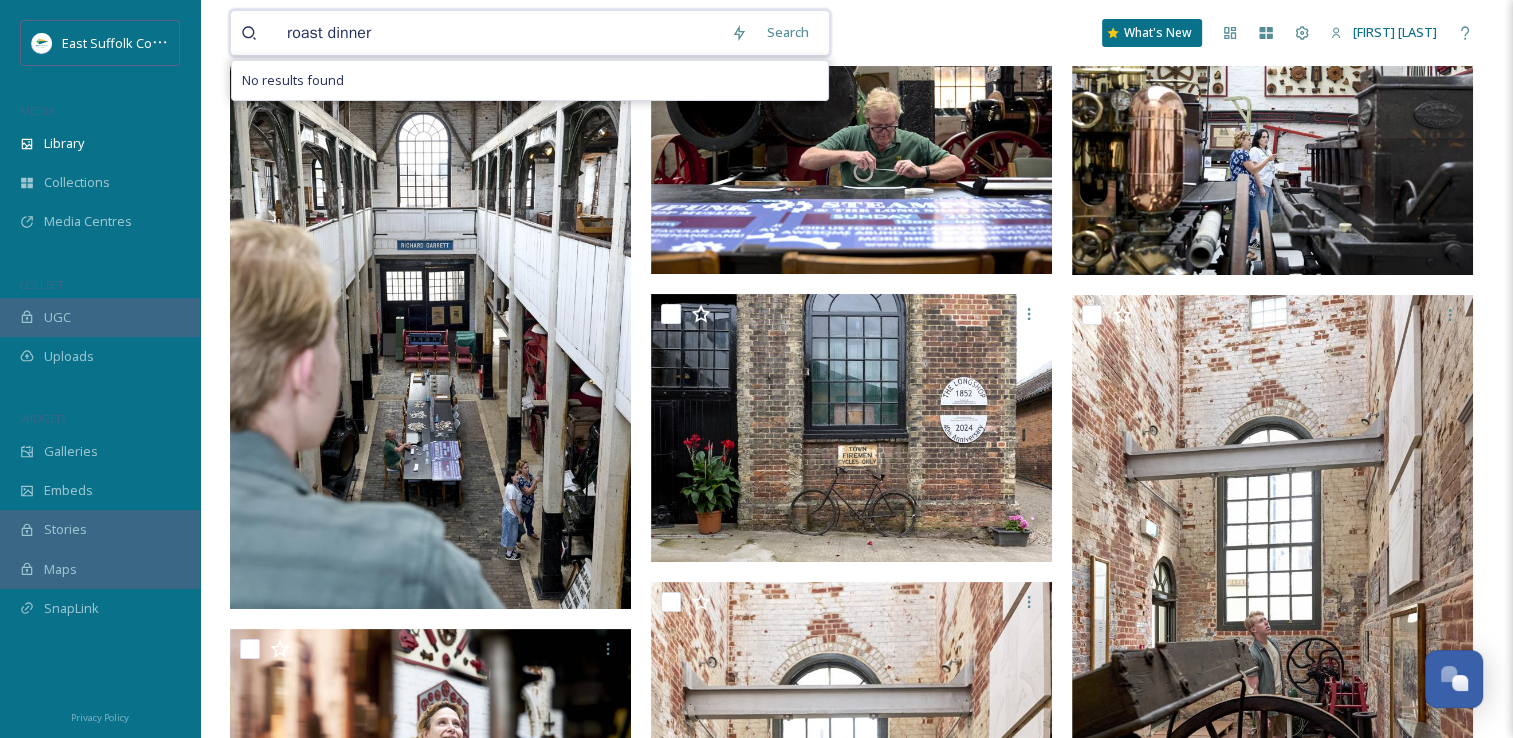 type 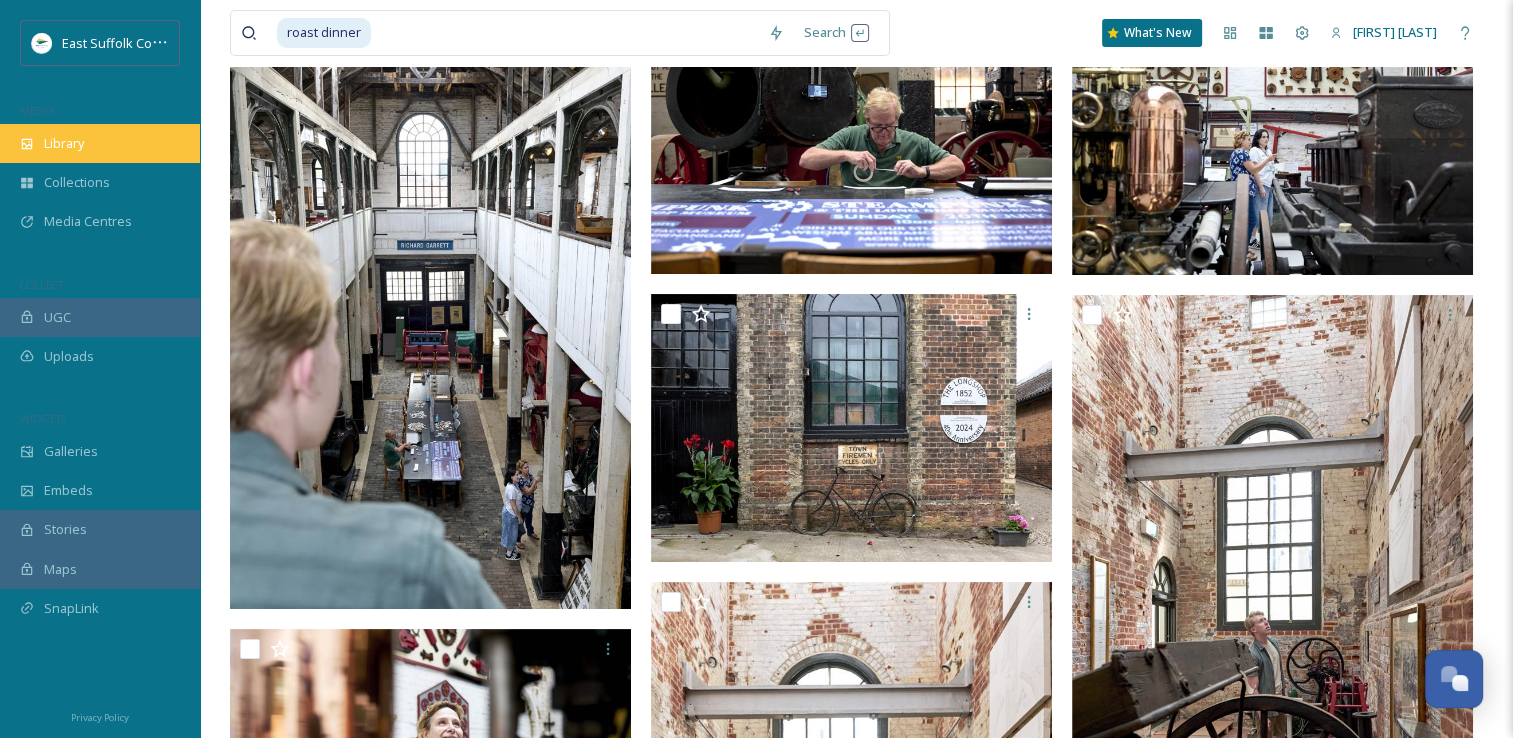 click on "Library" at bounding box center (100, 143) 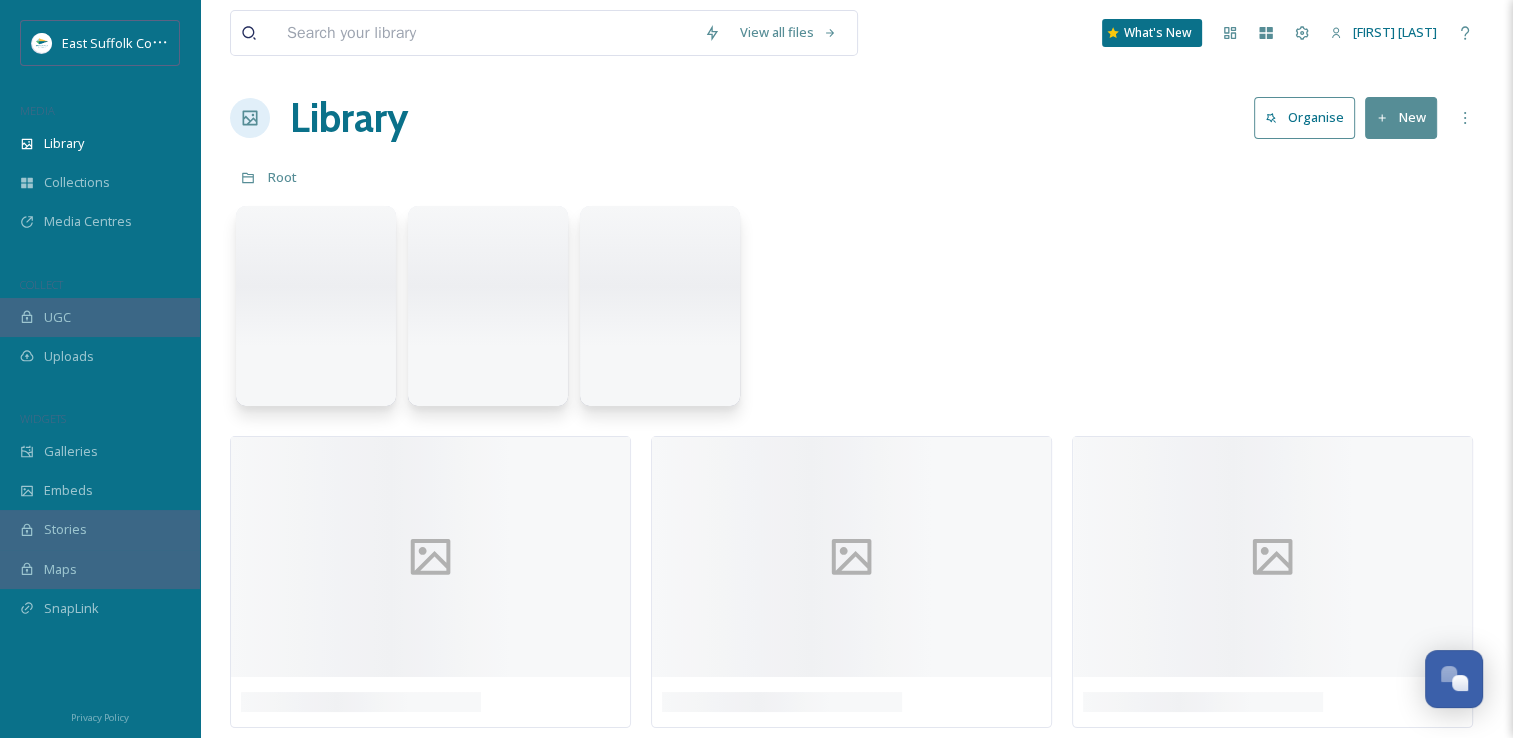 scroll, scrollTop: 0, scrollLeft: 0, axis: both 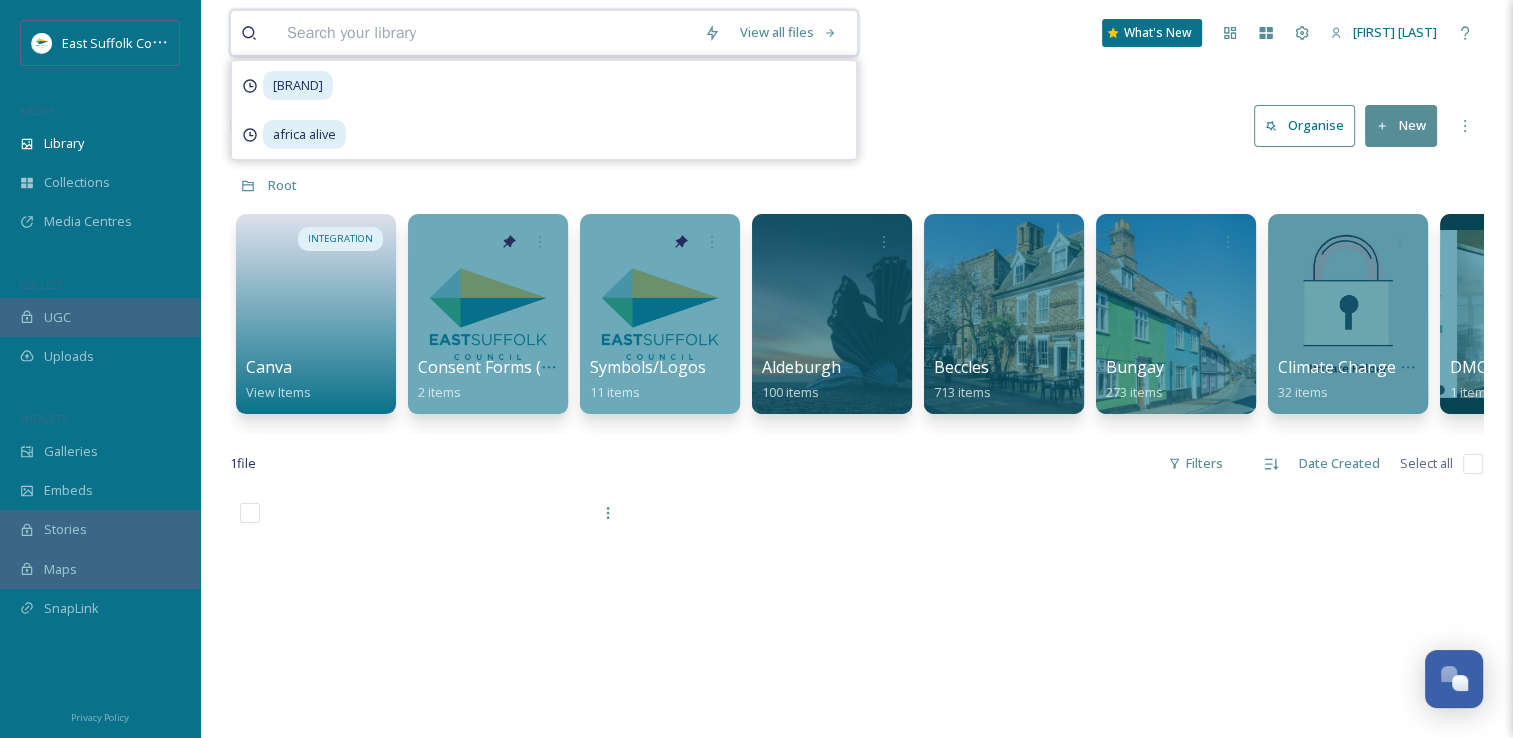 click at bounding box center (485, 33) 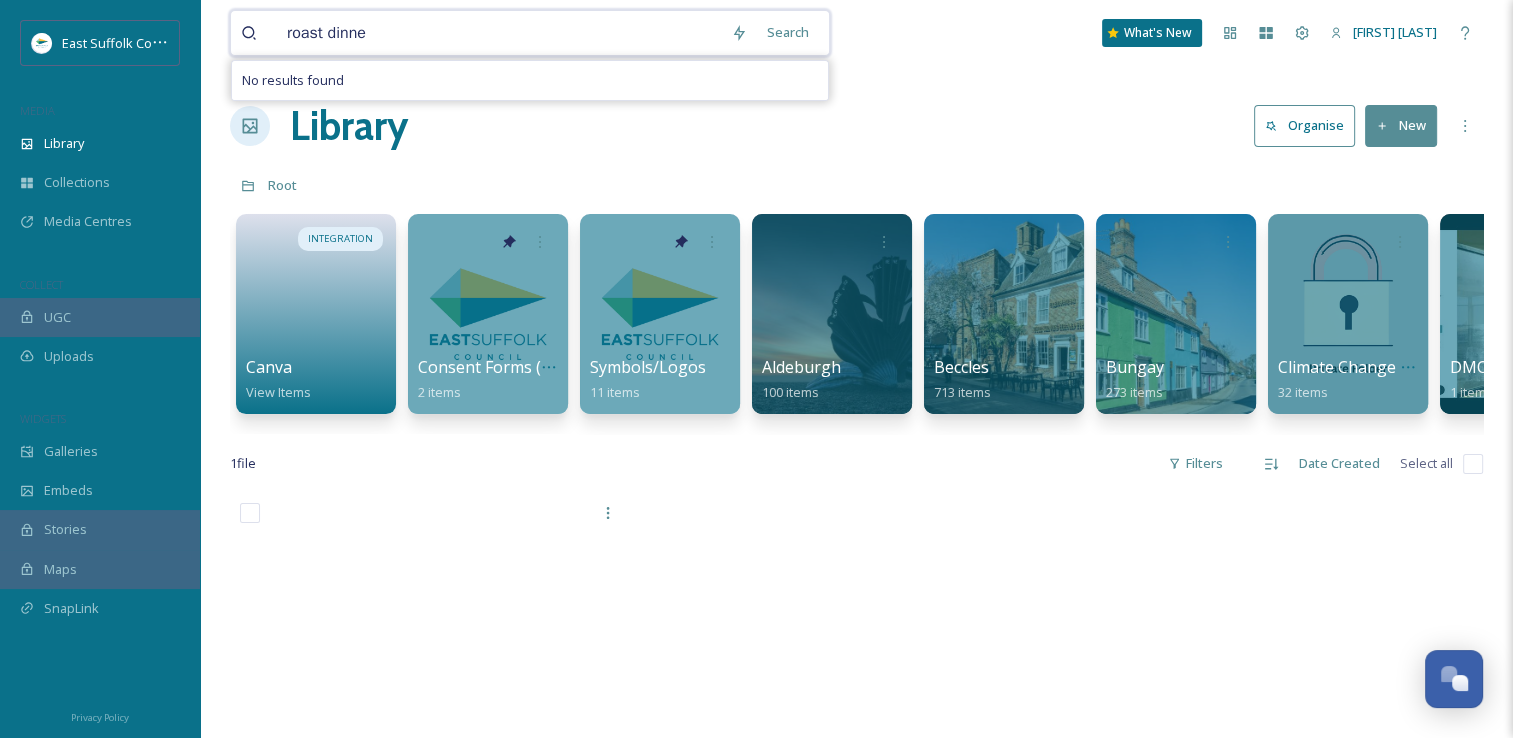 type on "roast dinner" 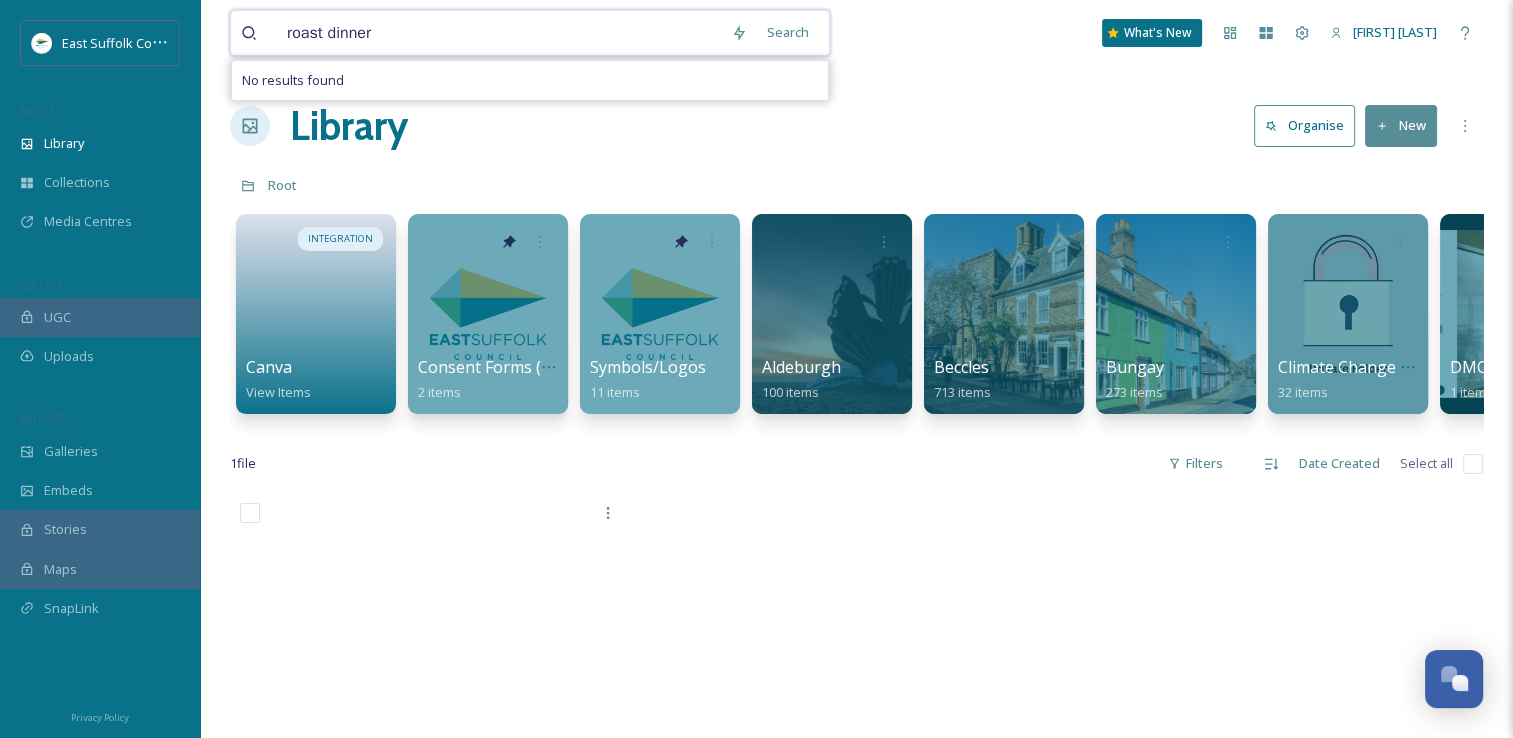 type 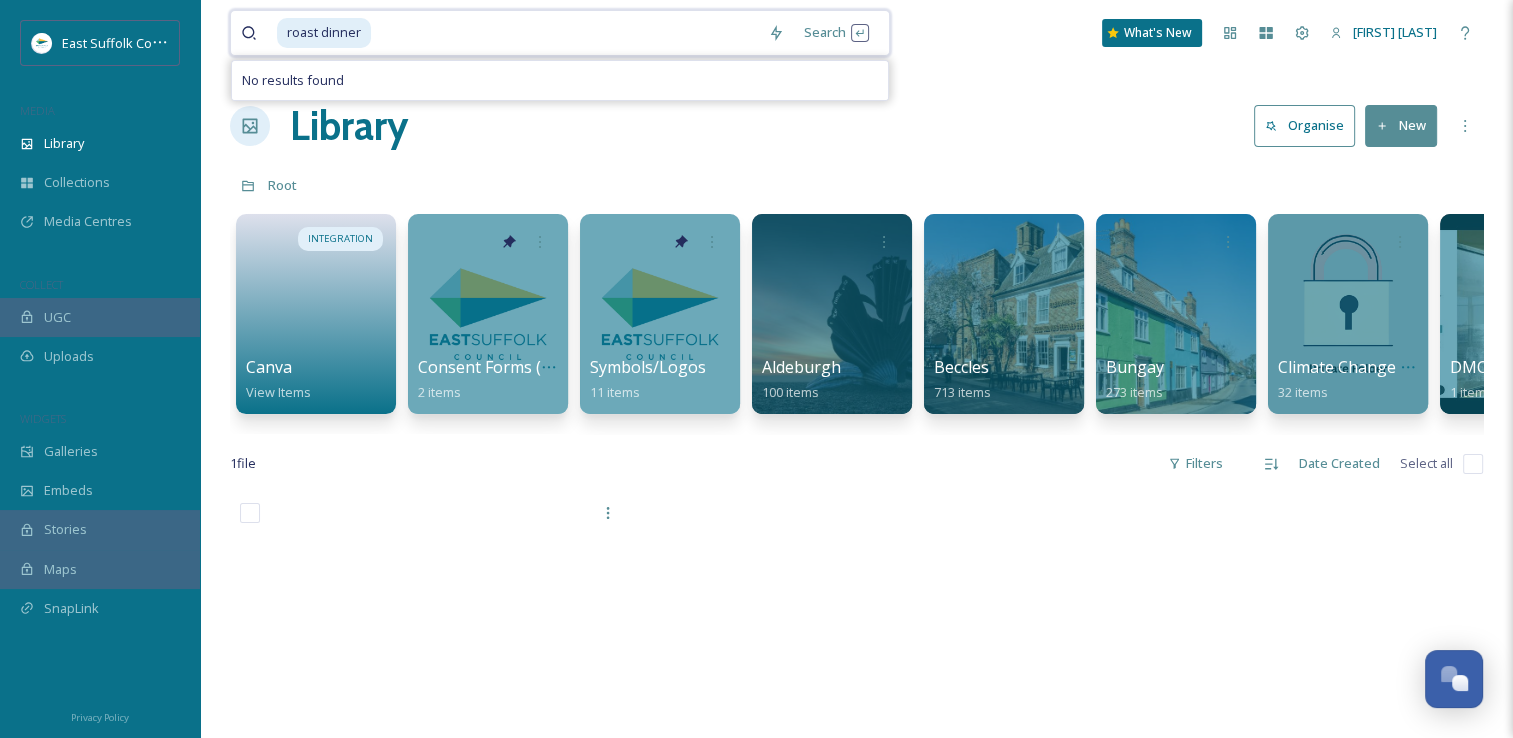 click at bounding box center (565, 33) 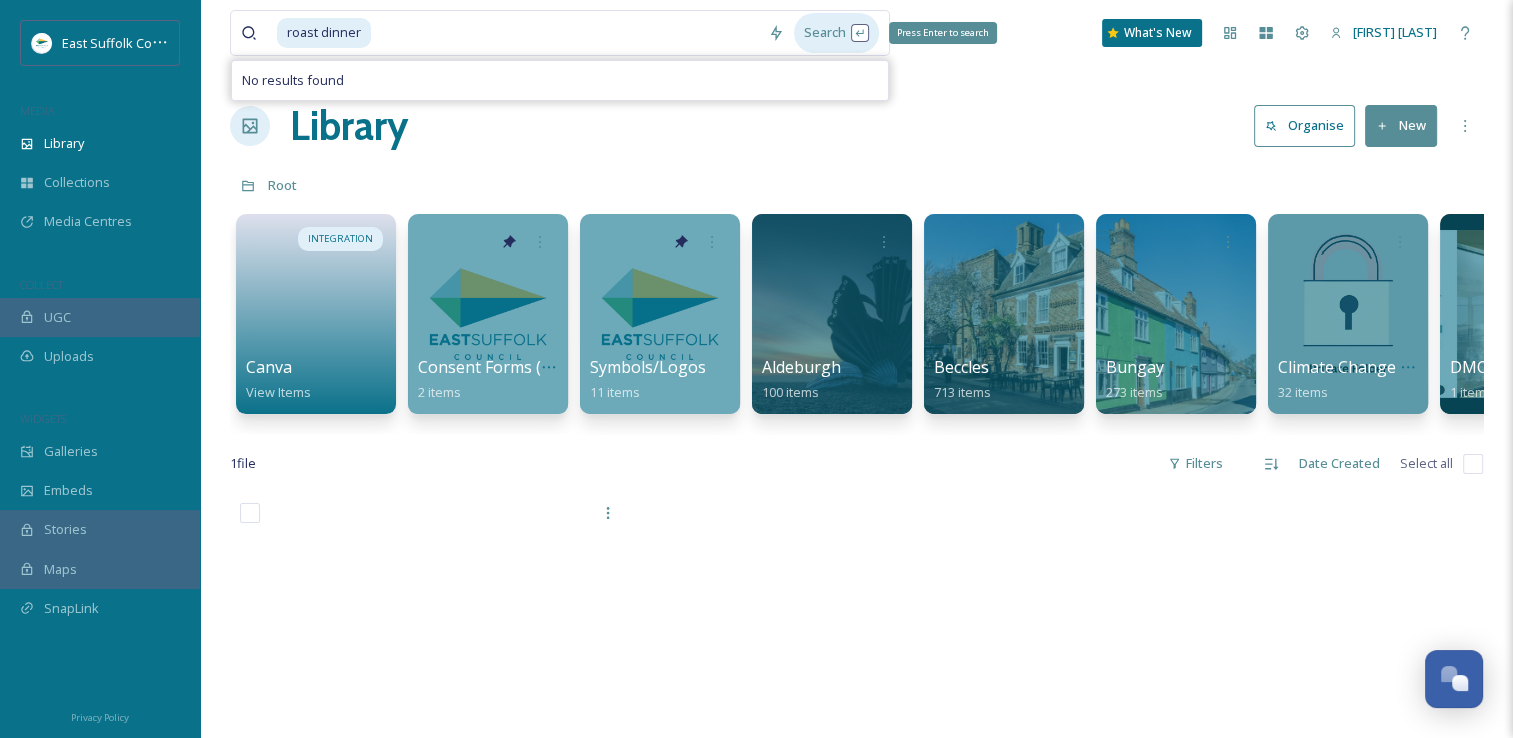 click on "Search Press Enter to search" at bounding box center [836, 32] 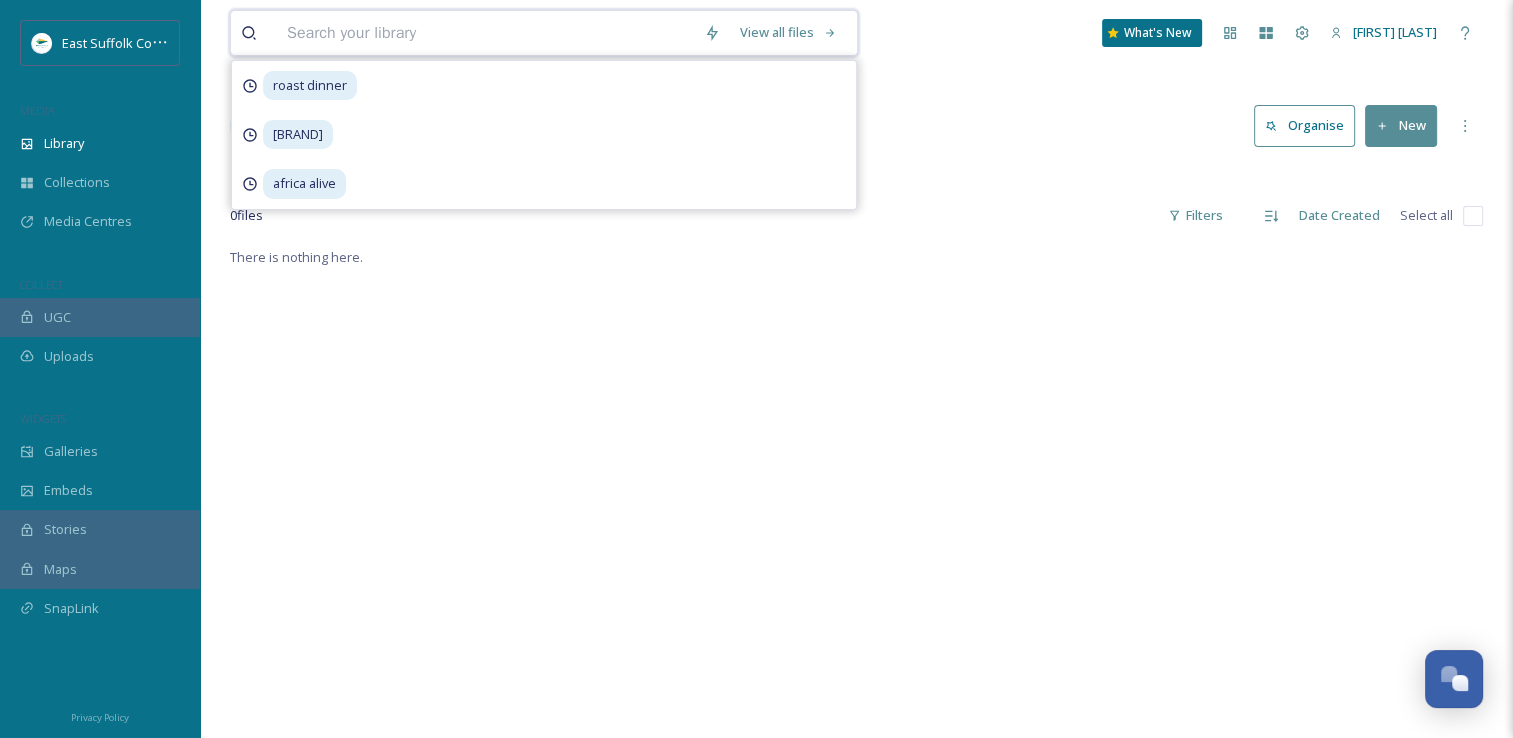 click at bounding box center [485, 33] 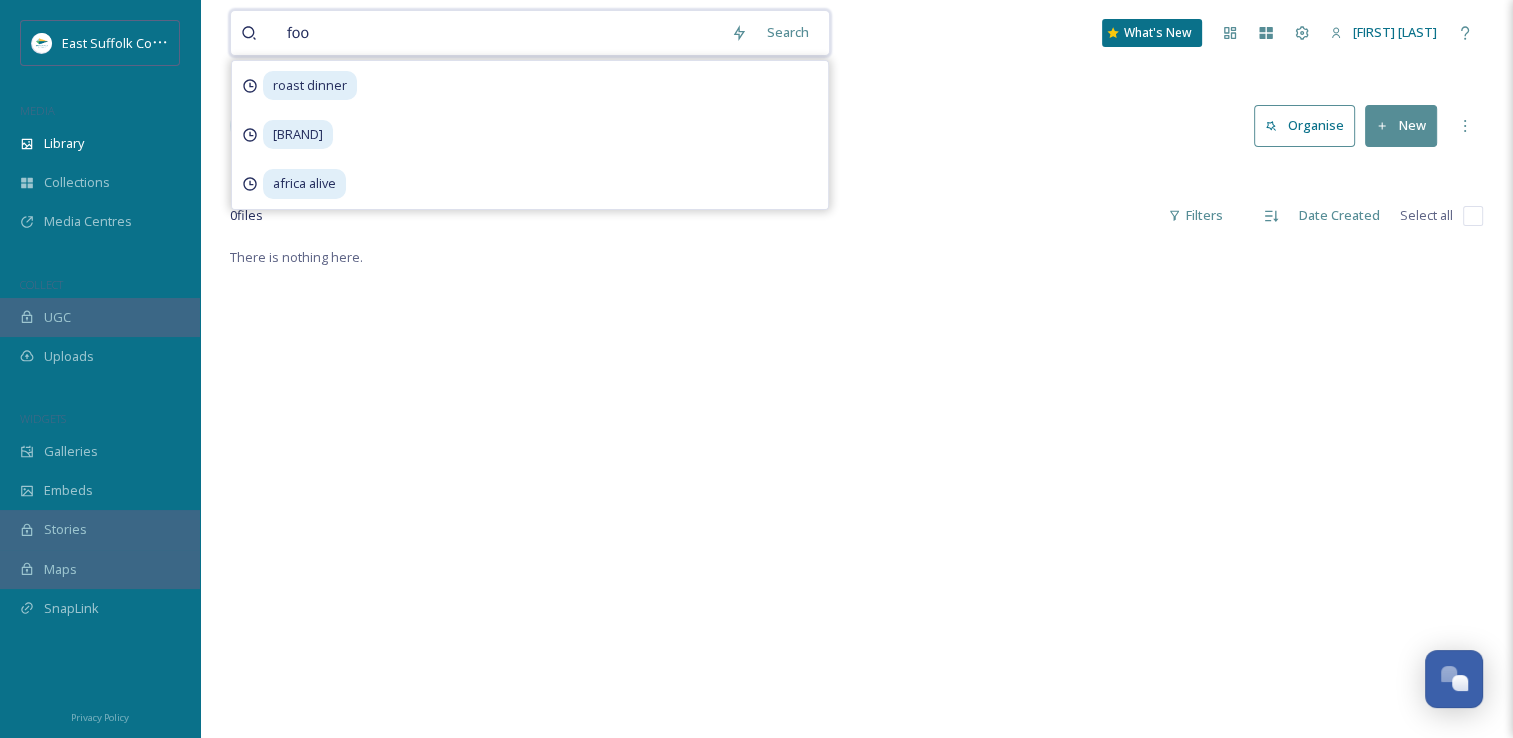 type on "food" 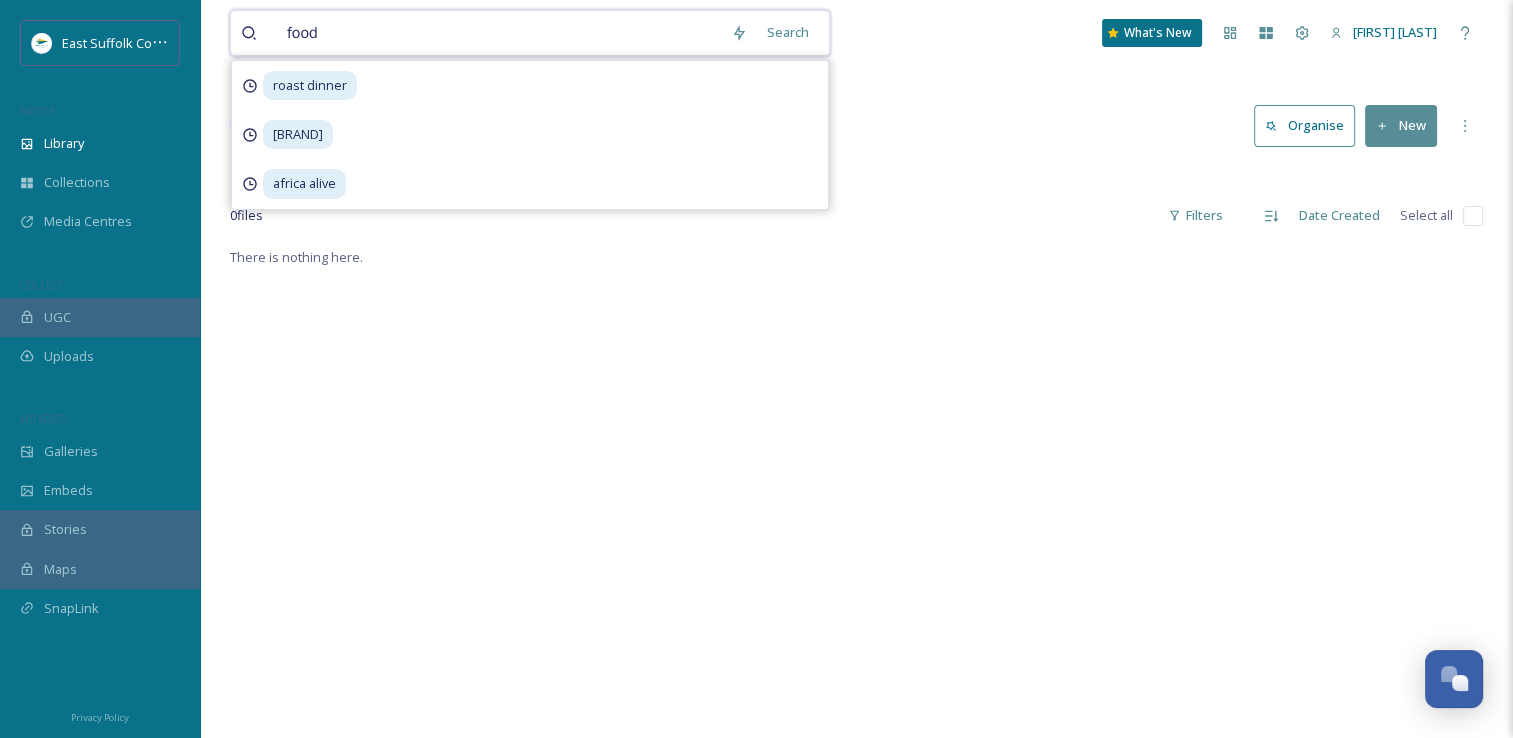 type 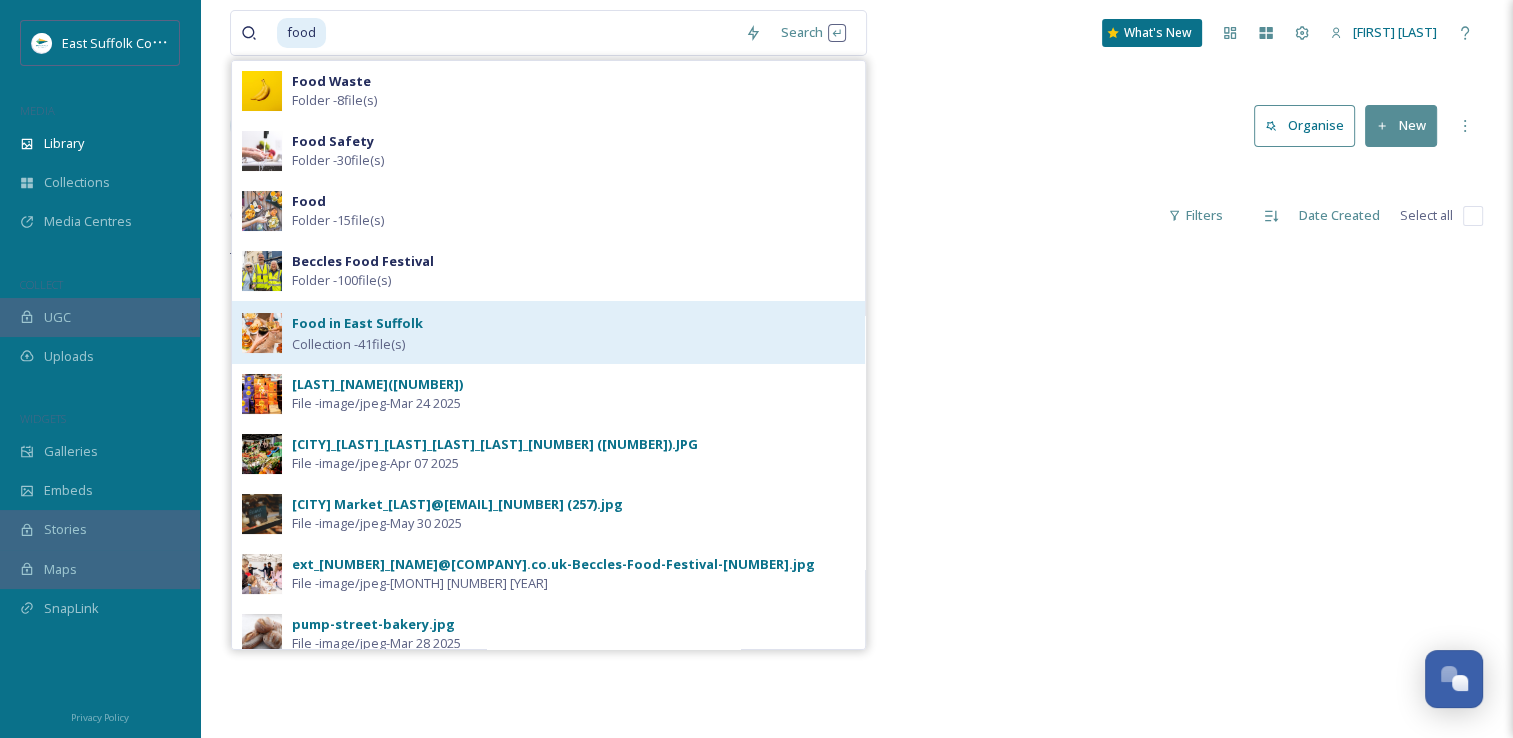 click on "Food in East Suffolk Collection -  41  file(s)" at bounding box center [573, 332] 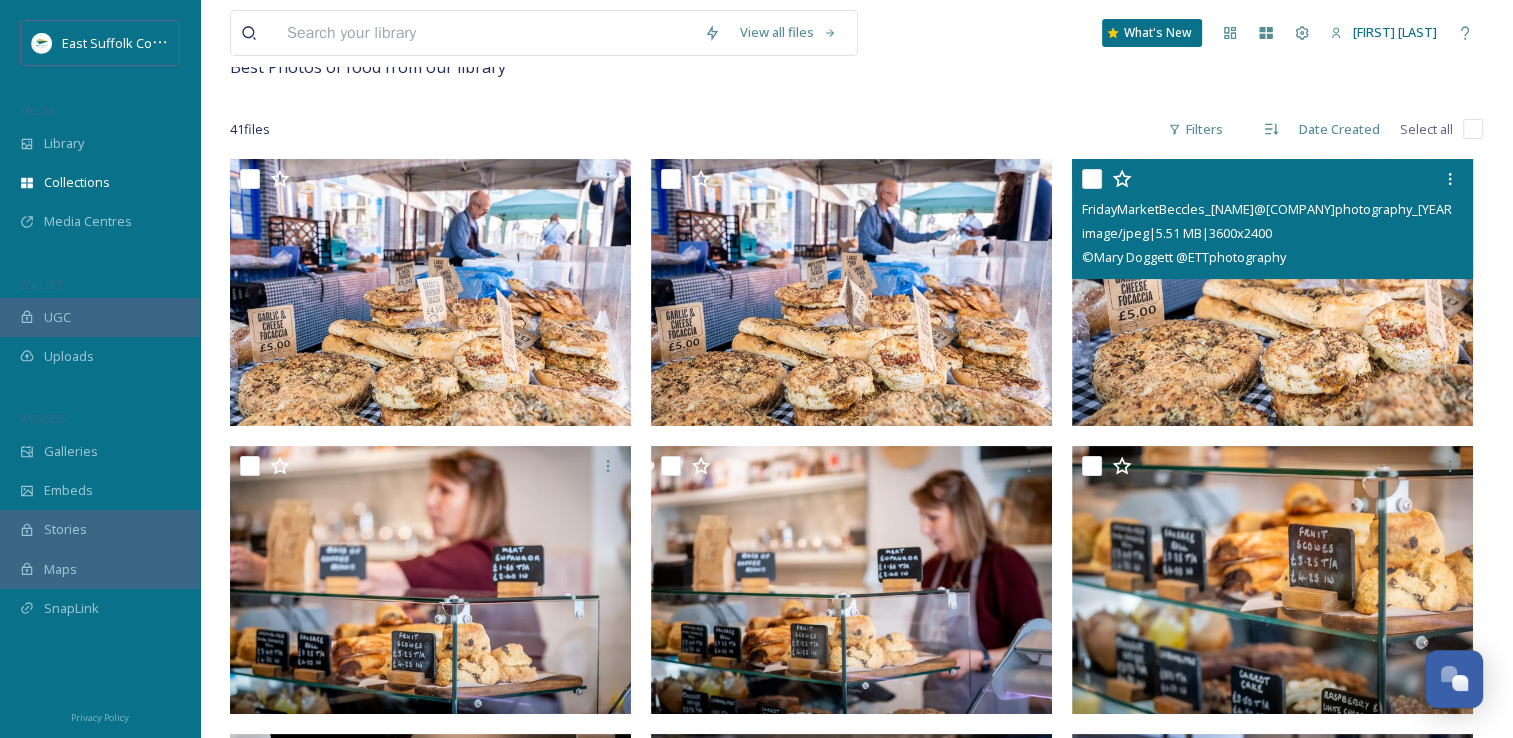 scroll, scrollTop: 0, scrollLeft: 0, axis: both 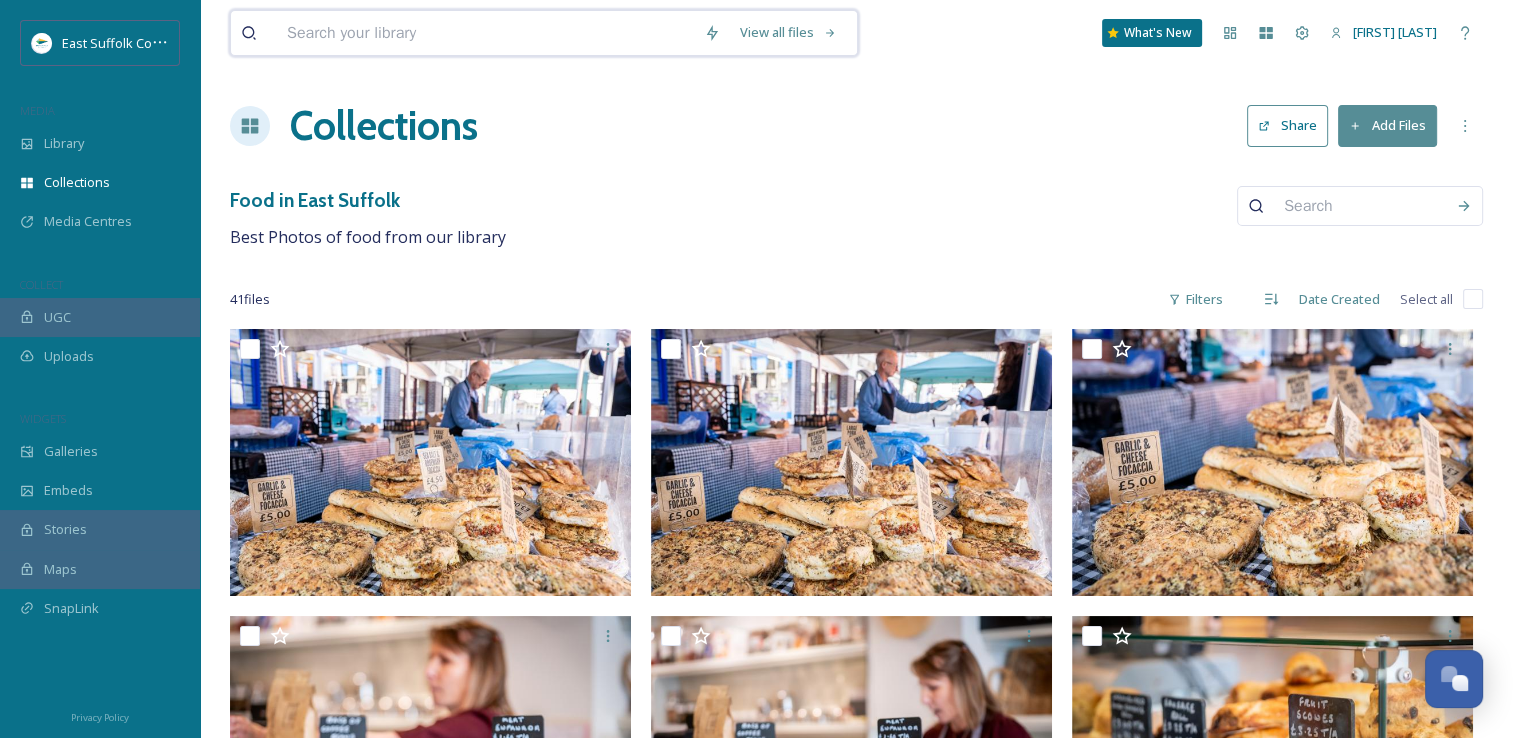 click at bounding box center (485, 33) 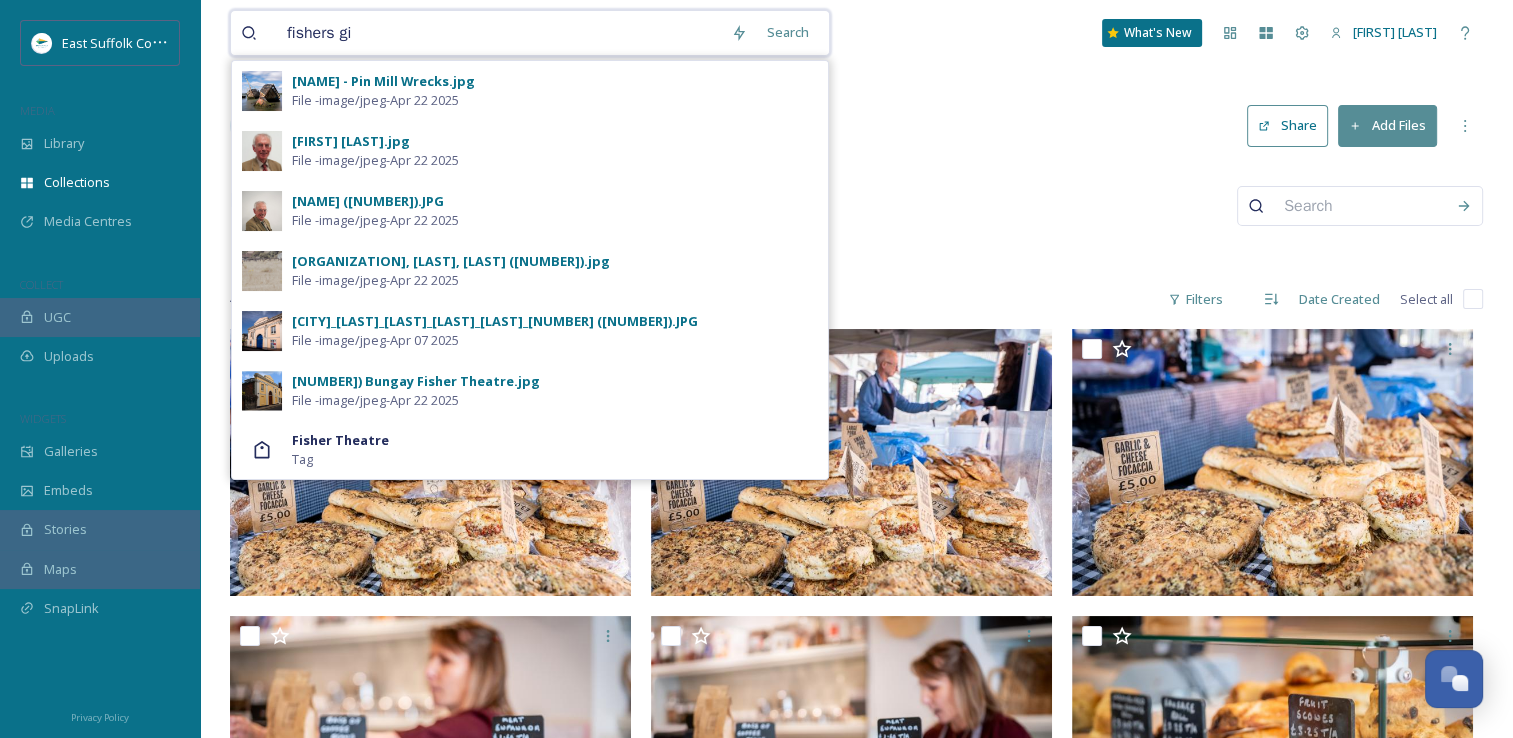 type on "fishers gin" 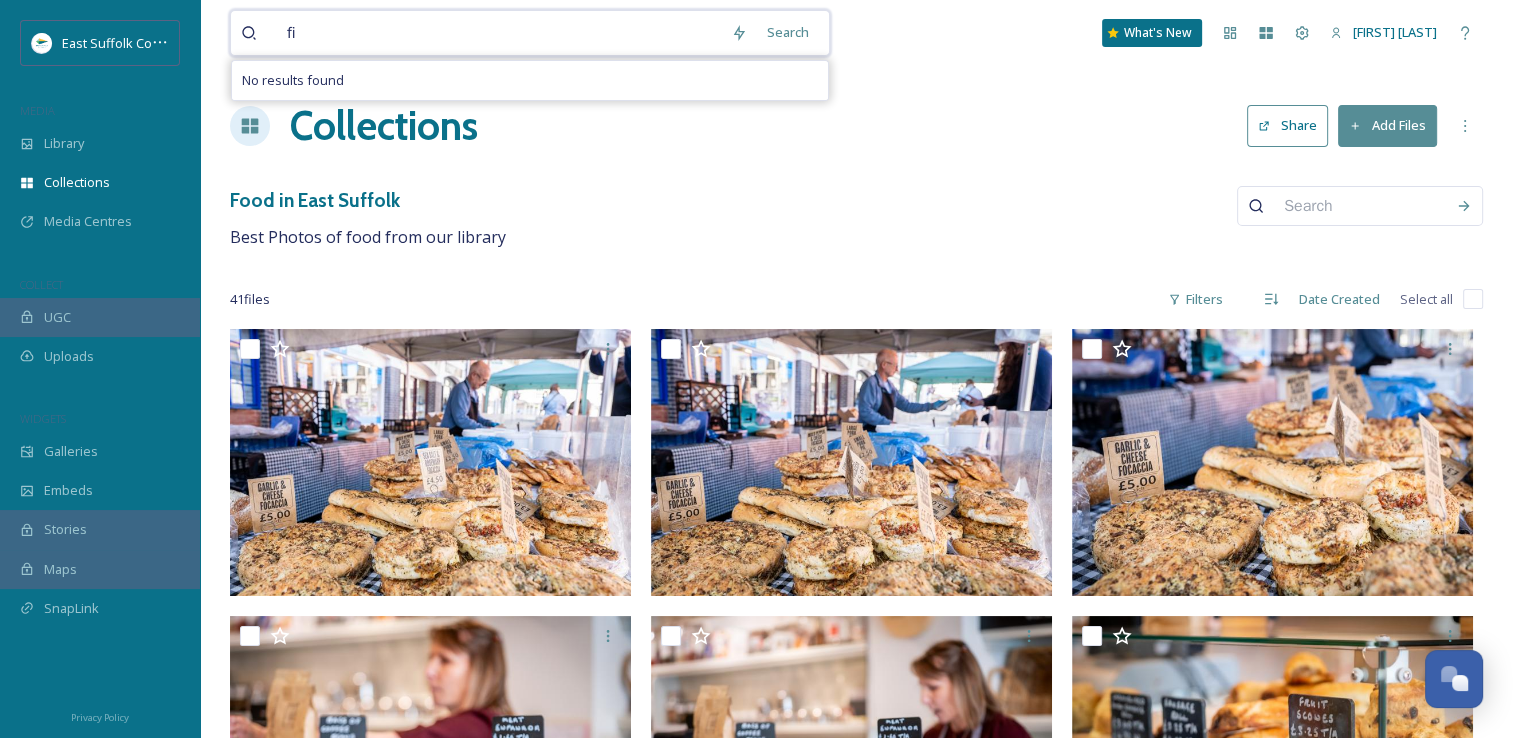 type on "f" 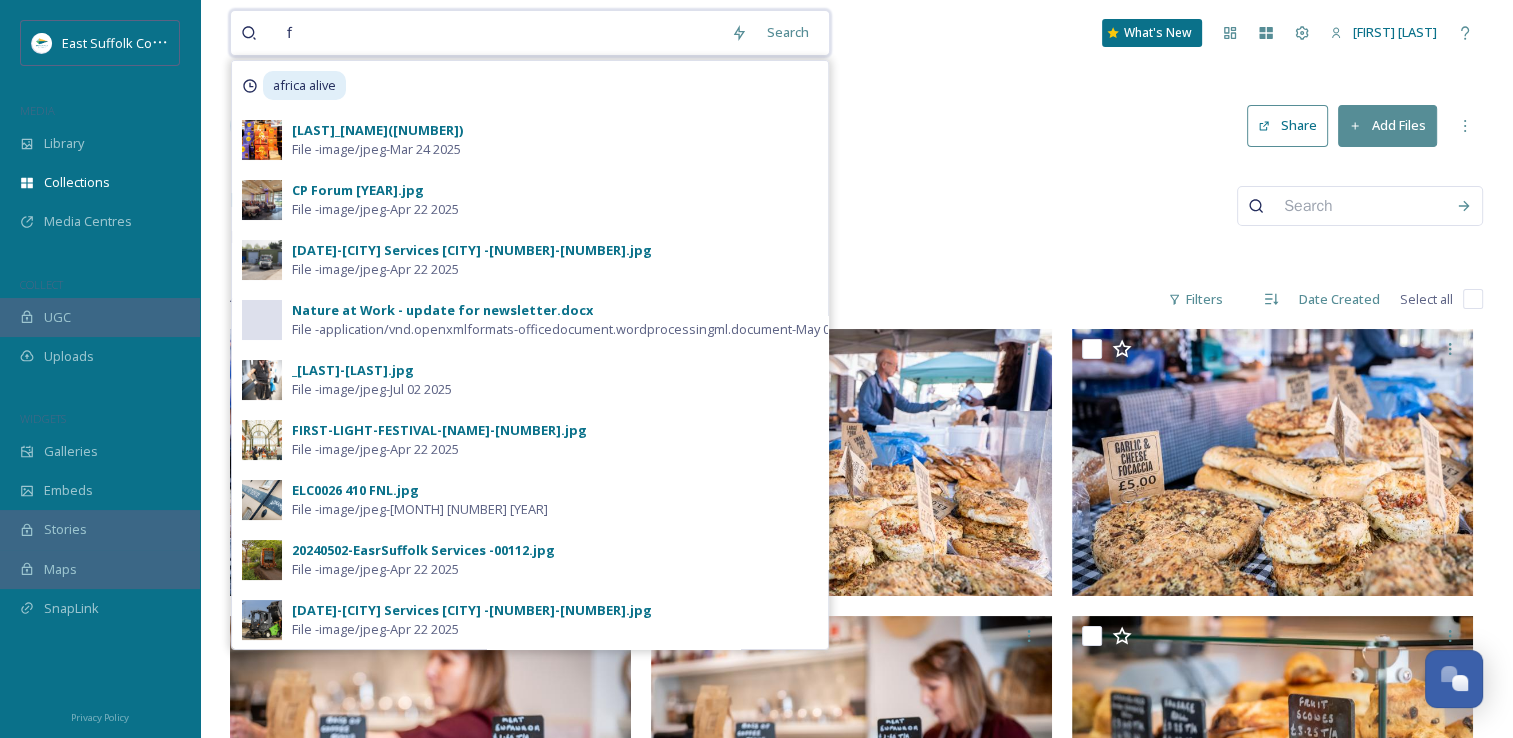 type 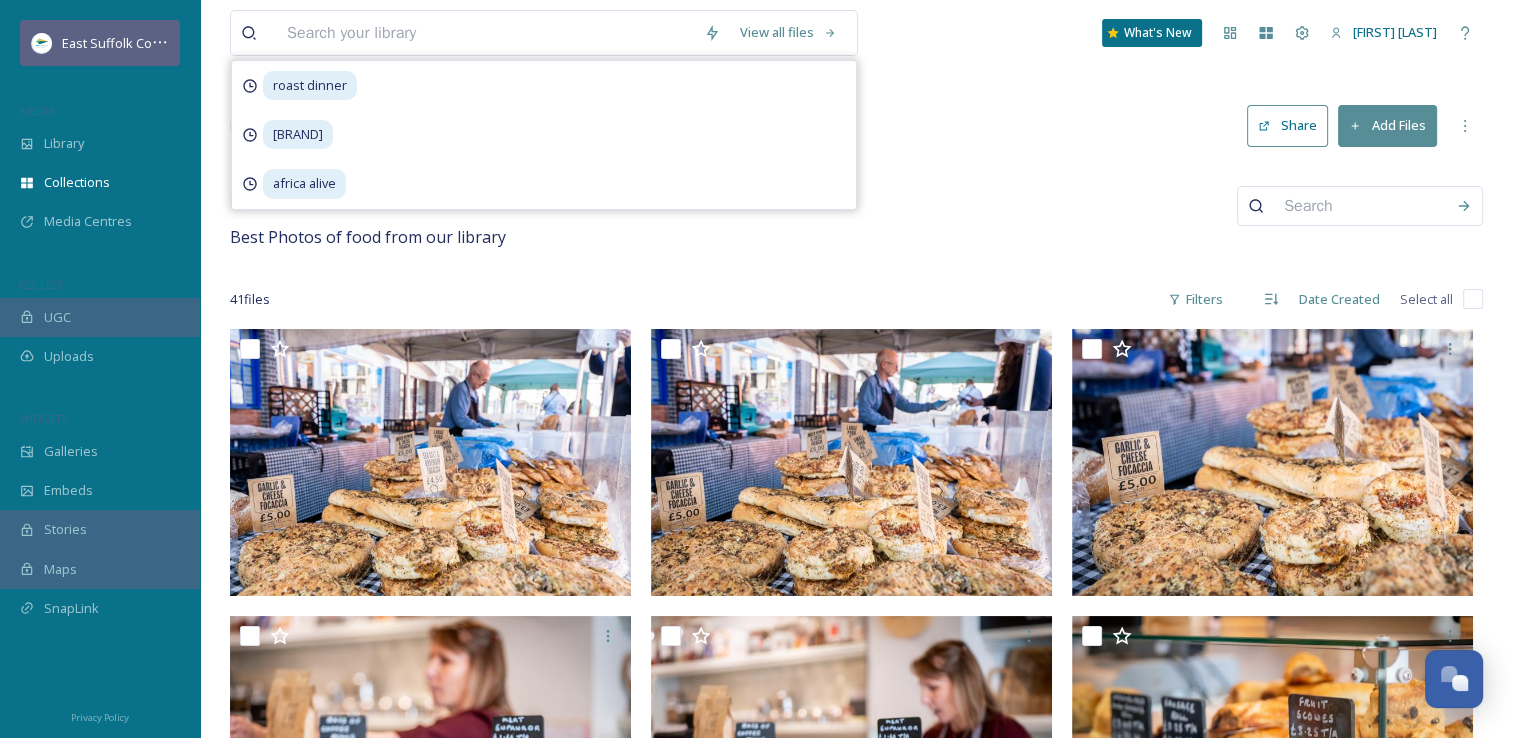 click on "East Suffolk Council" at bounding box center (121, 43) 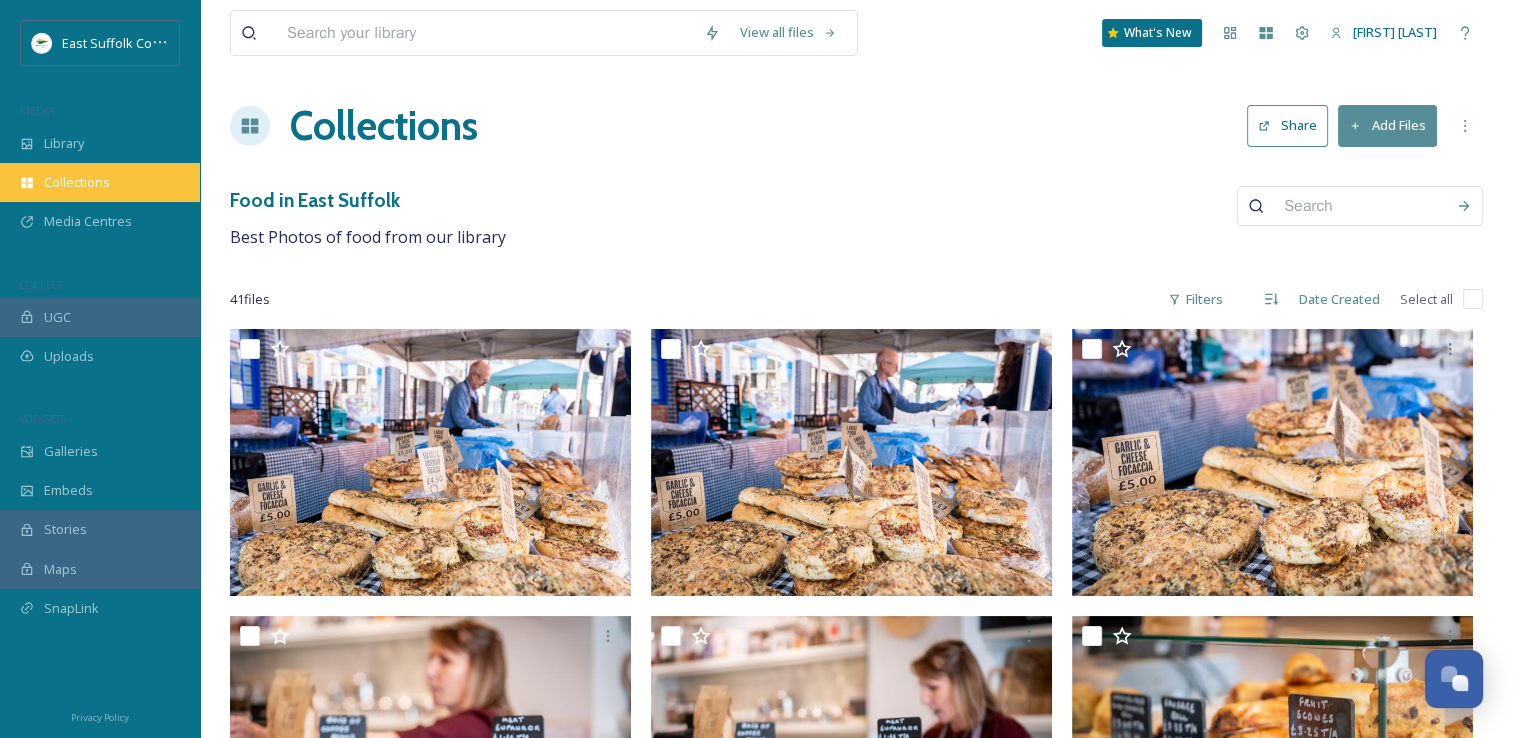 click on "Collections" at bounding box center (100, 182) 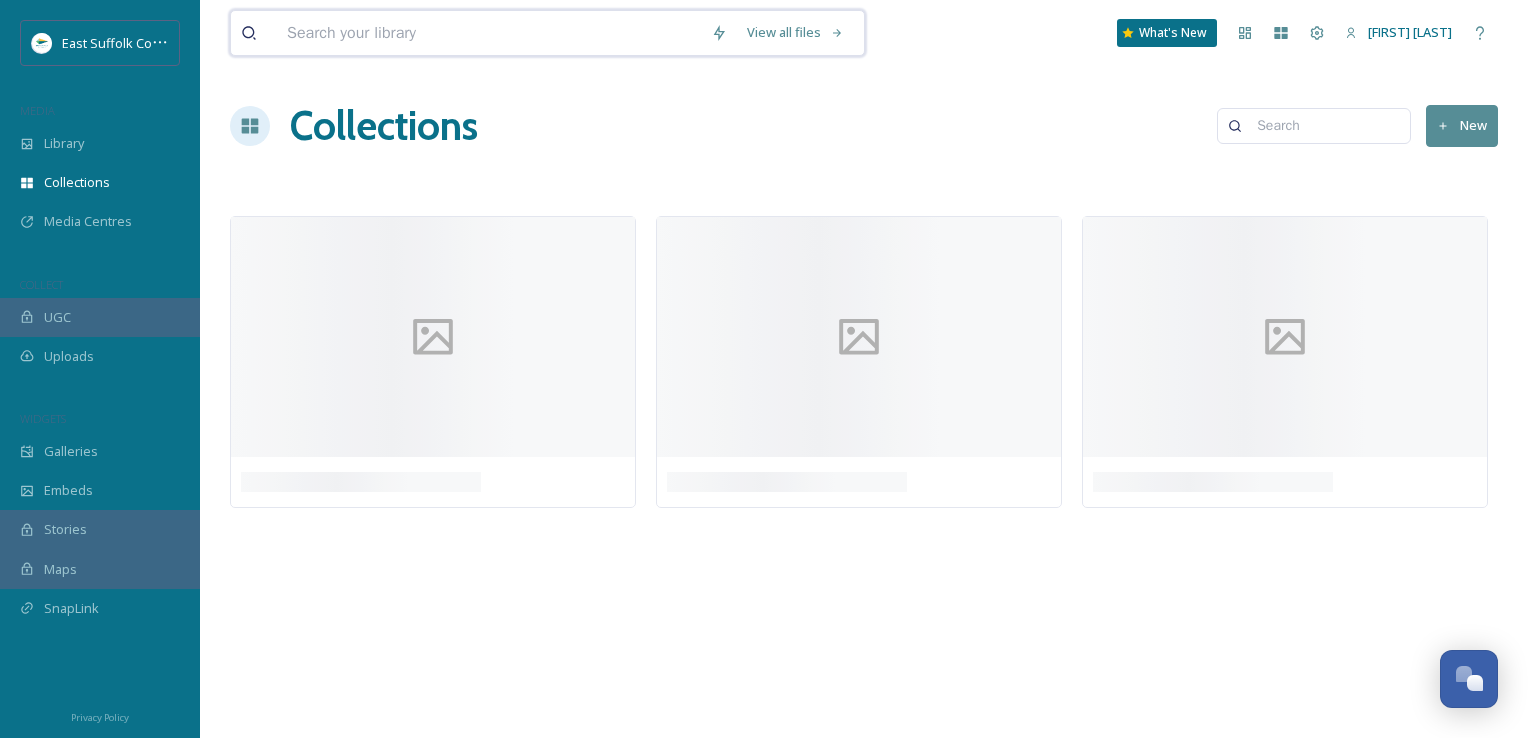 click at bounding box center (489, 33) 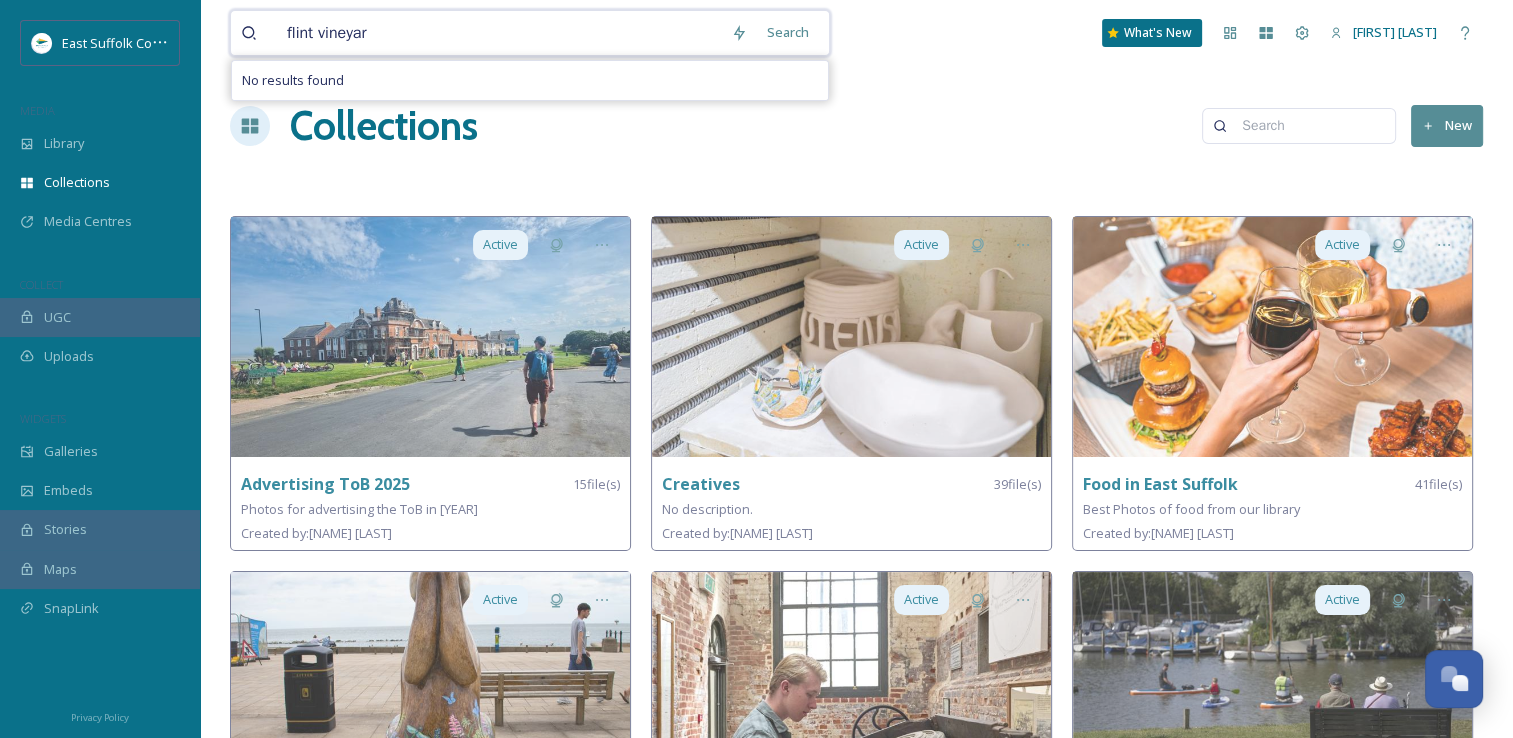 type on "flint vineyard" 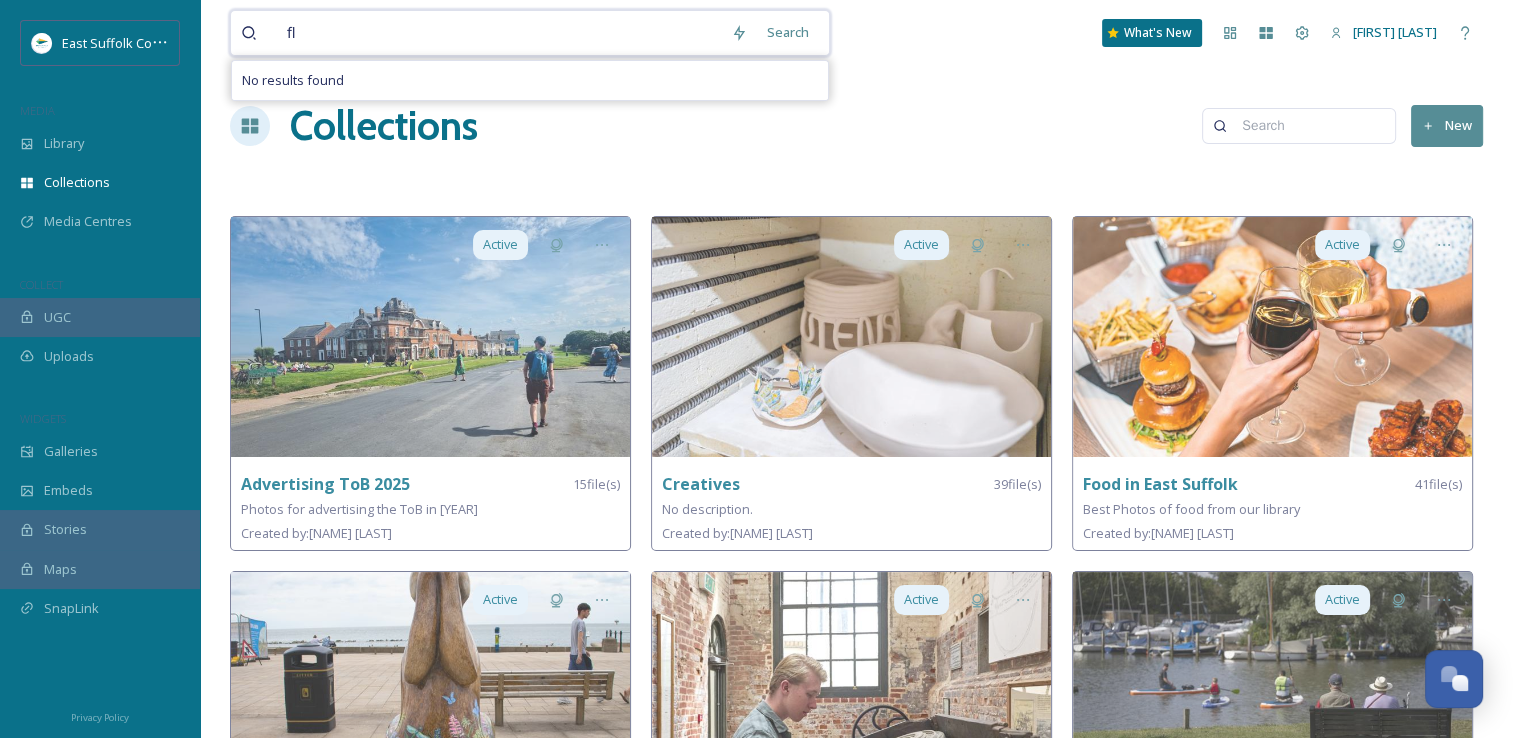 type on "f" 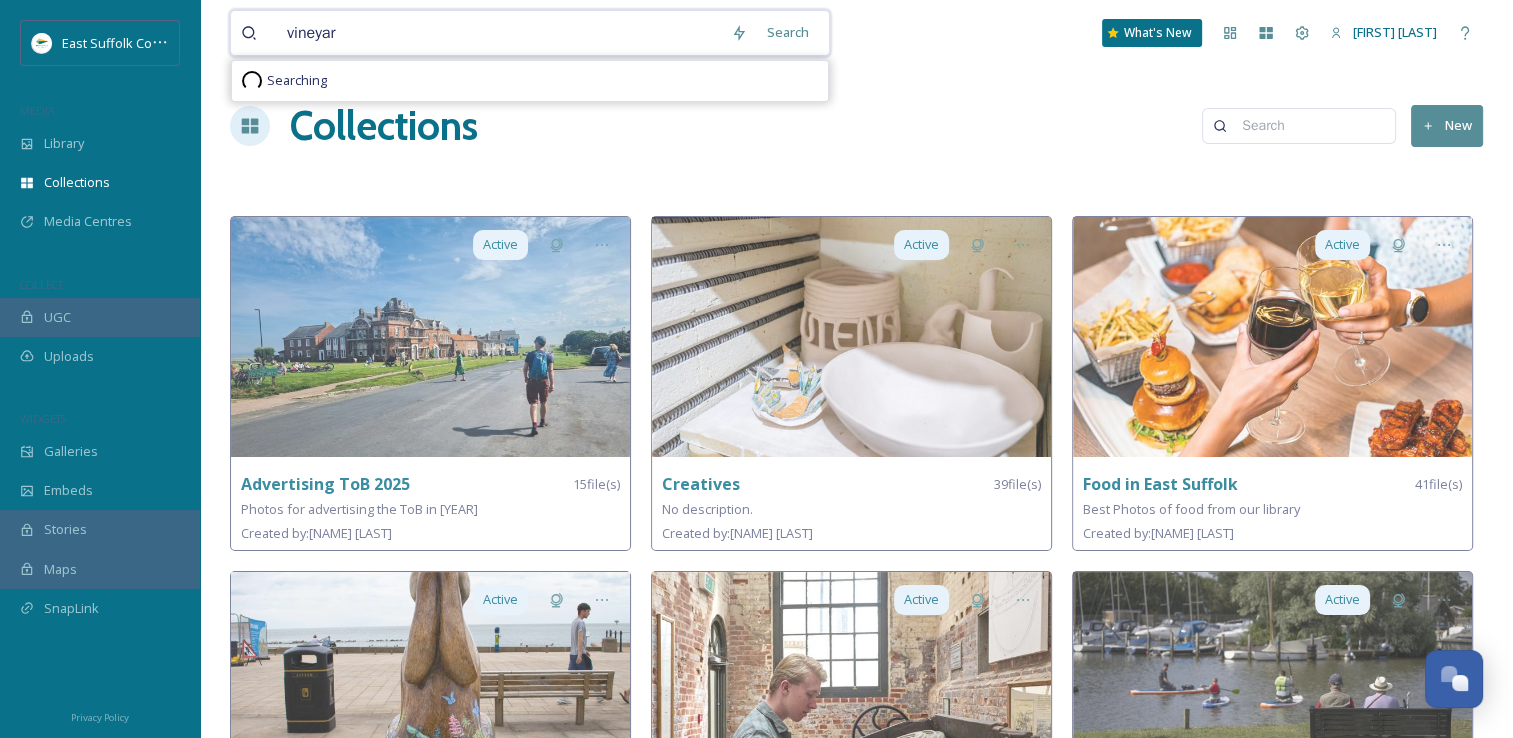 type on "vineyard" 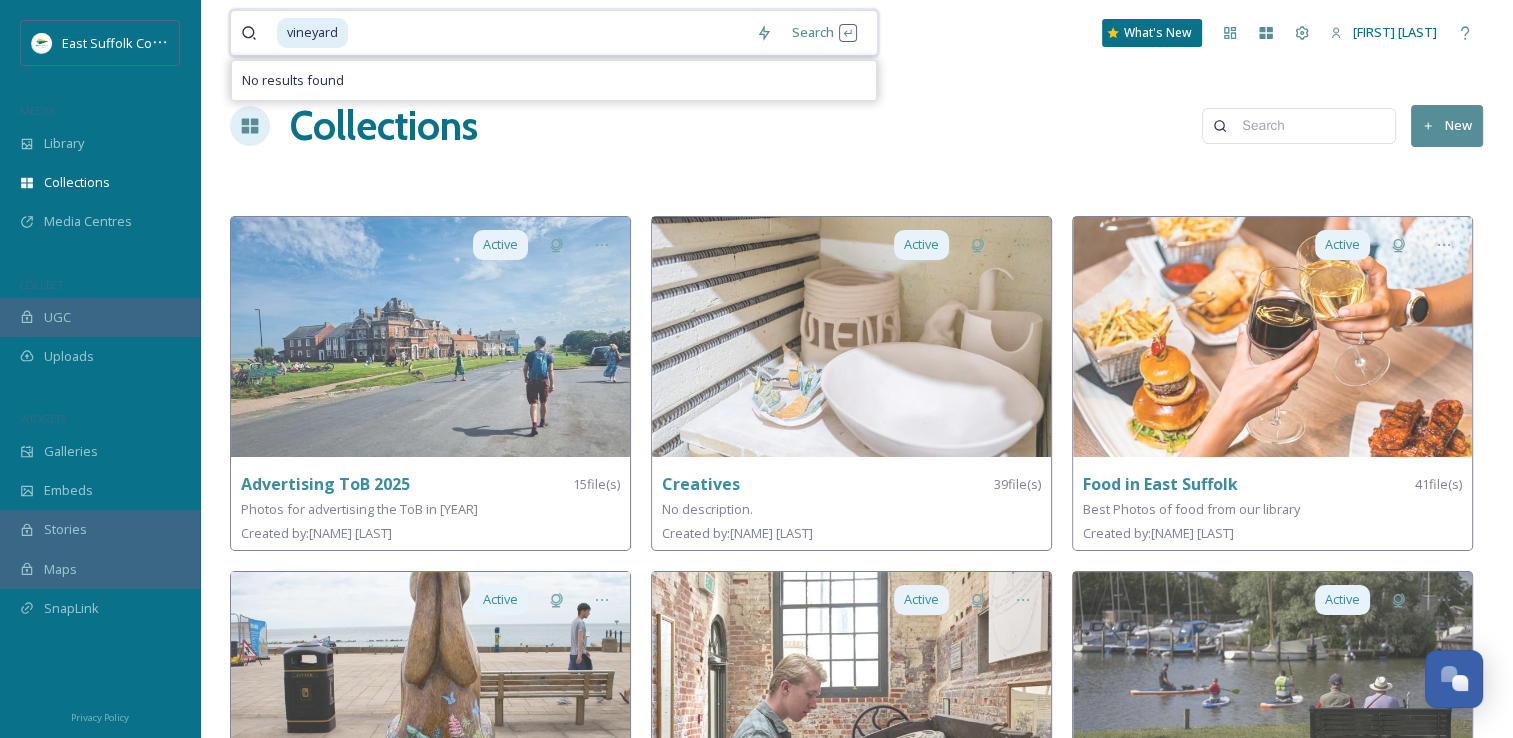 click at bounding box center (548, 33) 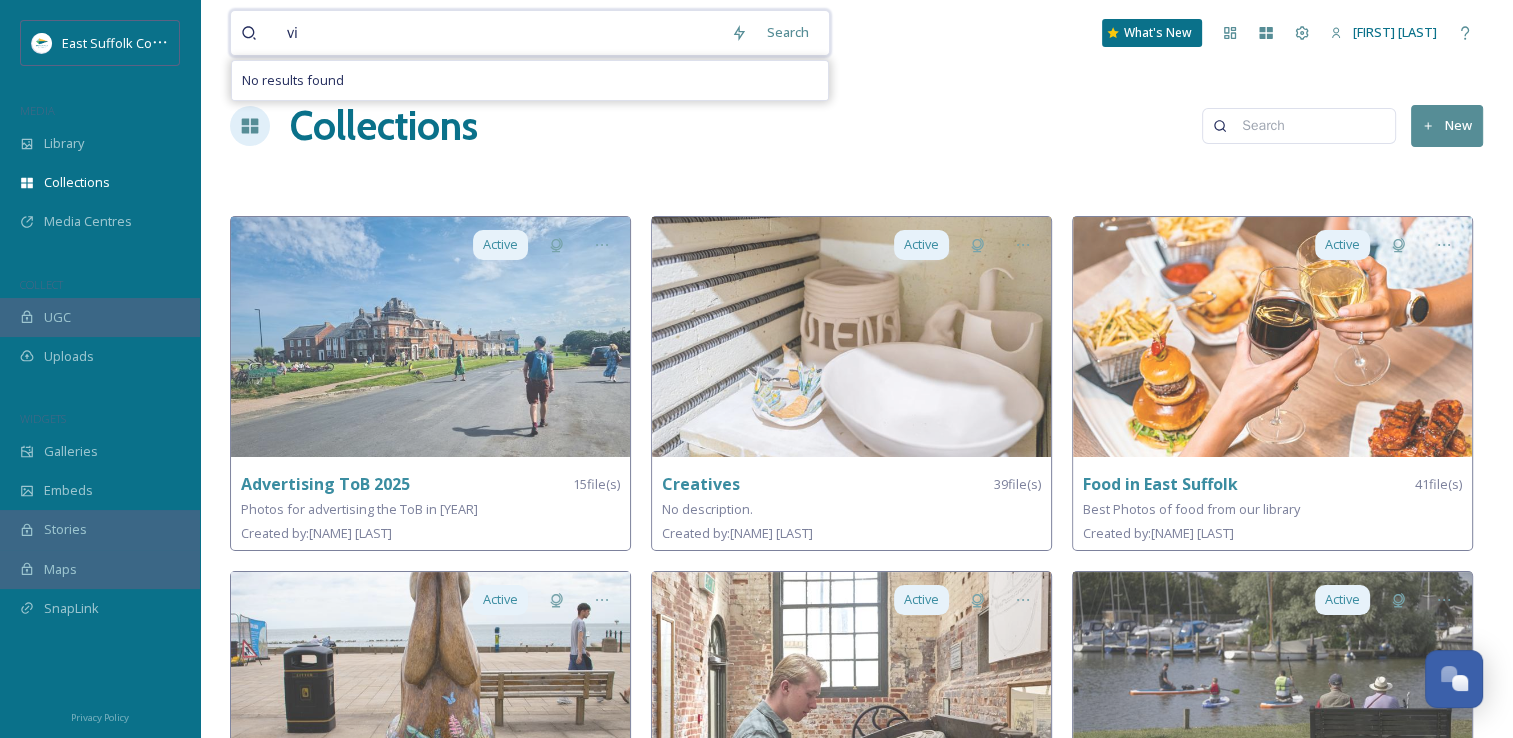 type on "v" 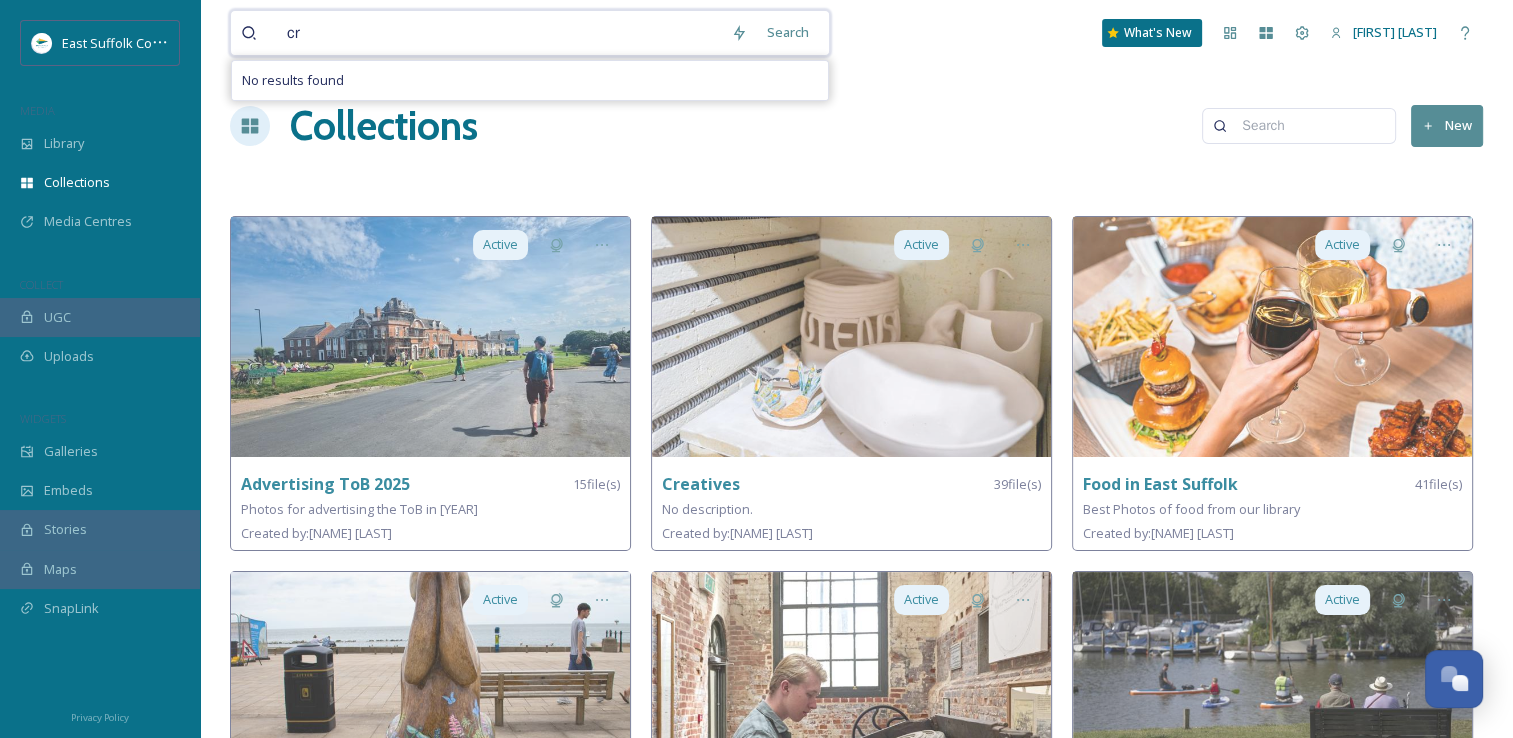 type on "c" 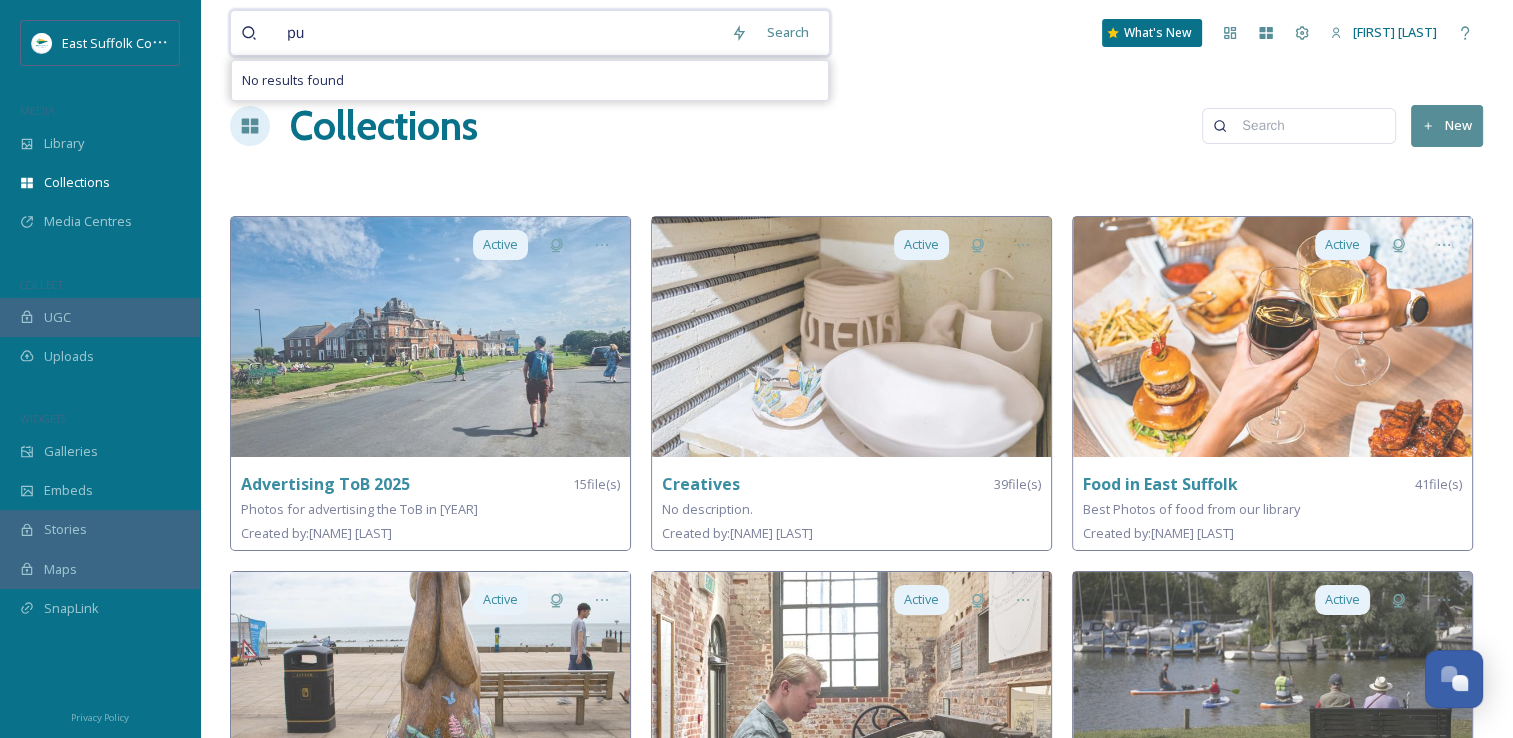 type on "p" 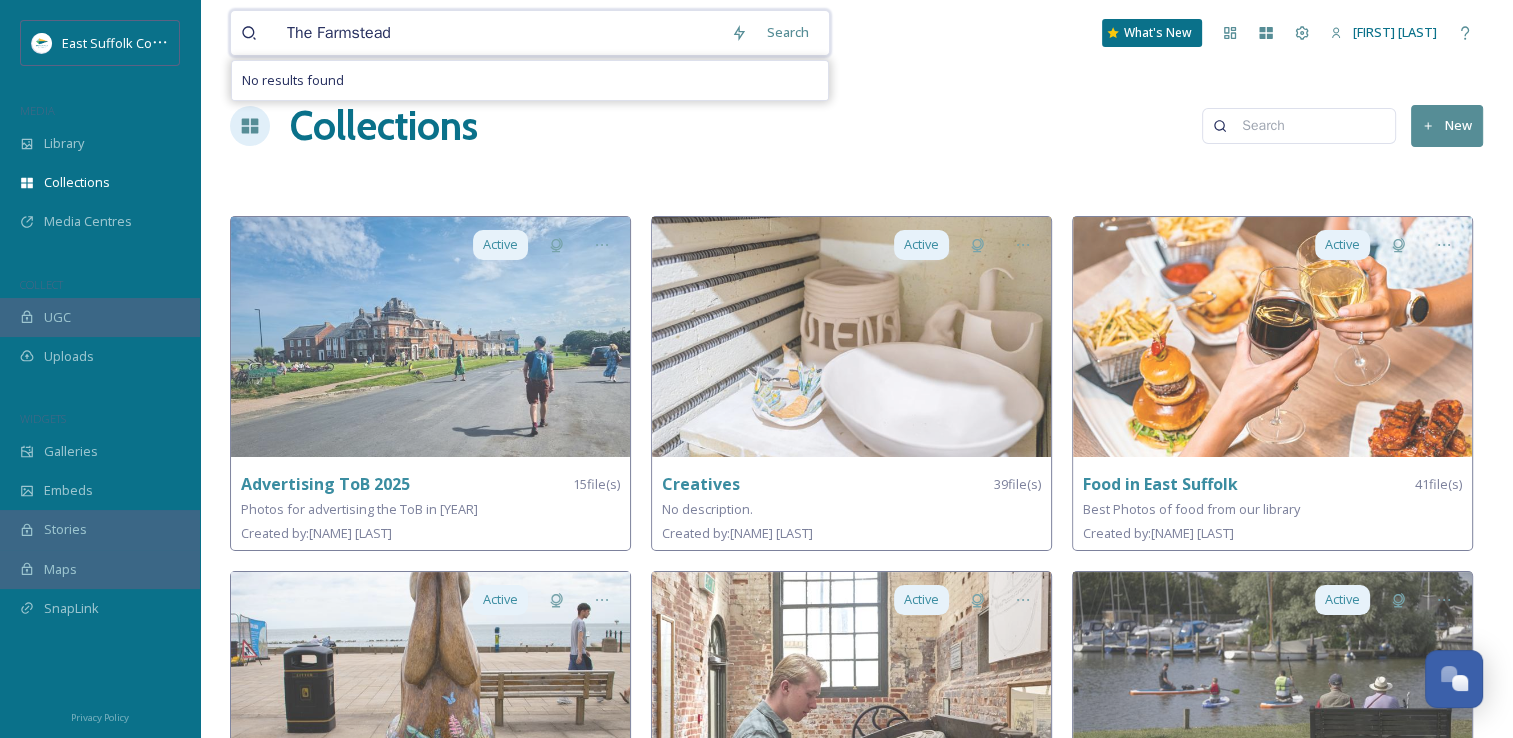drag, startPoint x: 316, startPoint y: 17, endPoint x: 293, endPoint y: 15, distance: 23.086792 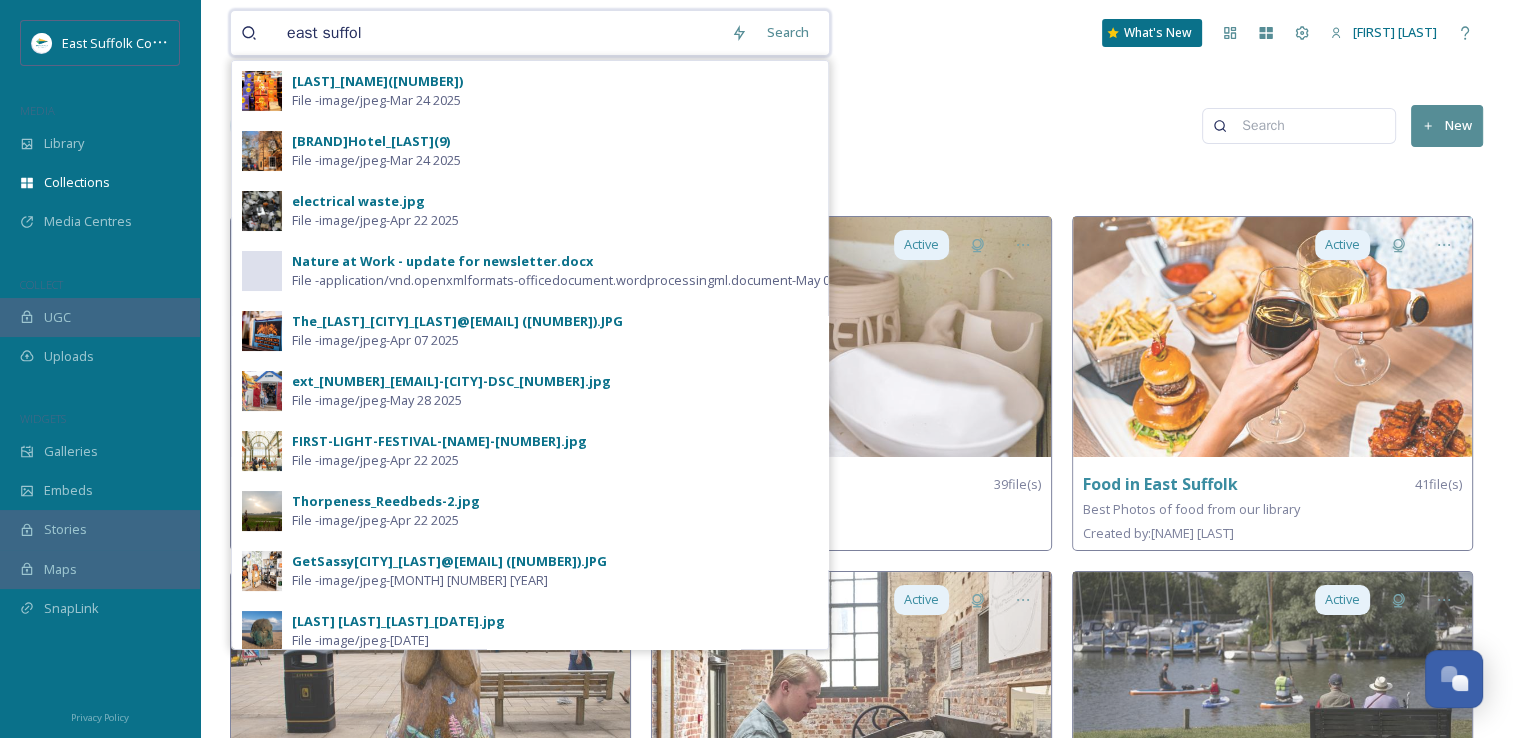 type on "east suffolk" 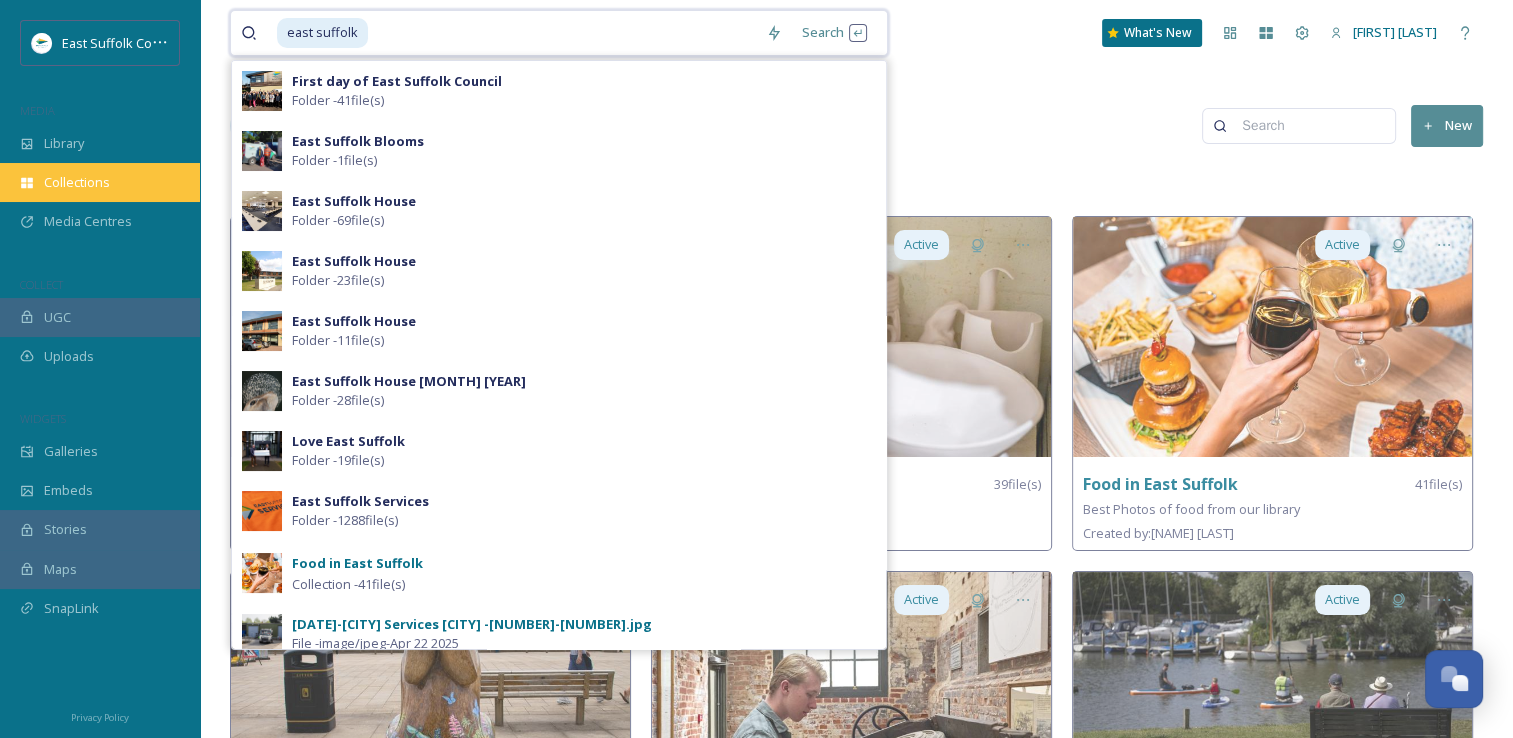 type 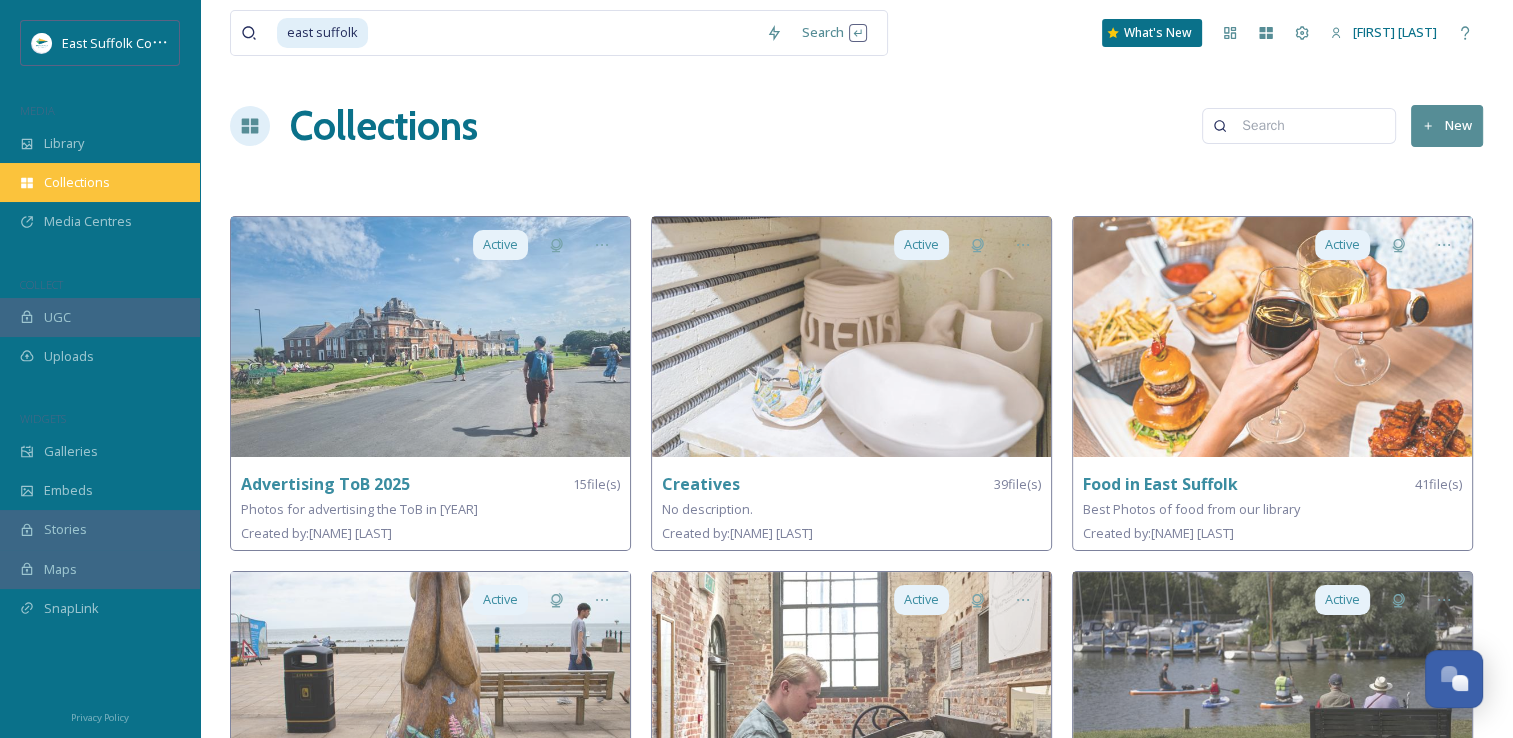 click on "Collections" at bounding box center (100, 182) 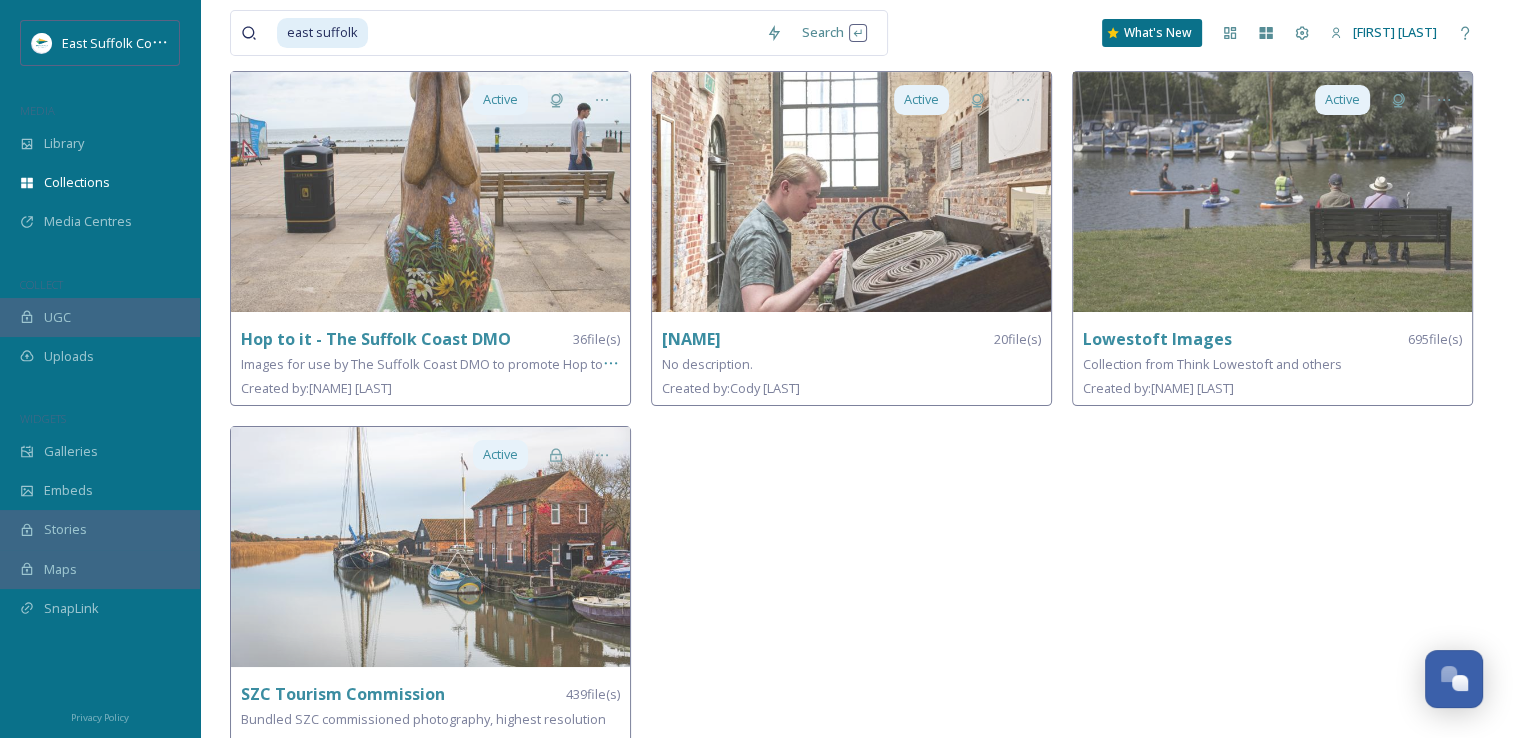 scroll, scrollTop: 530, scrollLeft: 0, axis: vertical 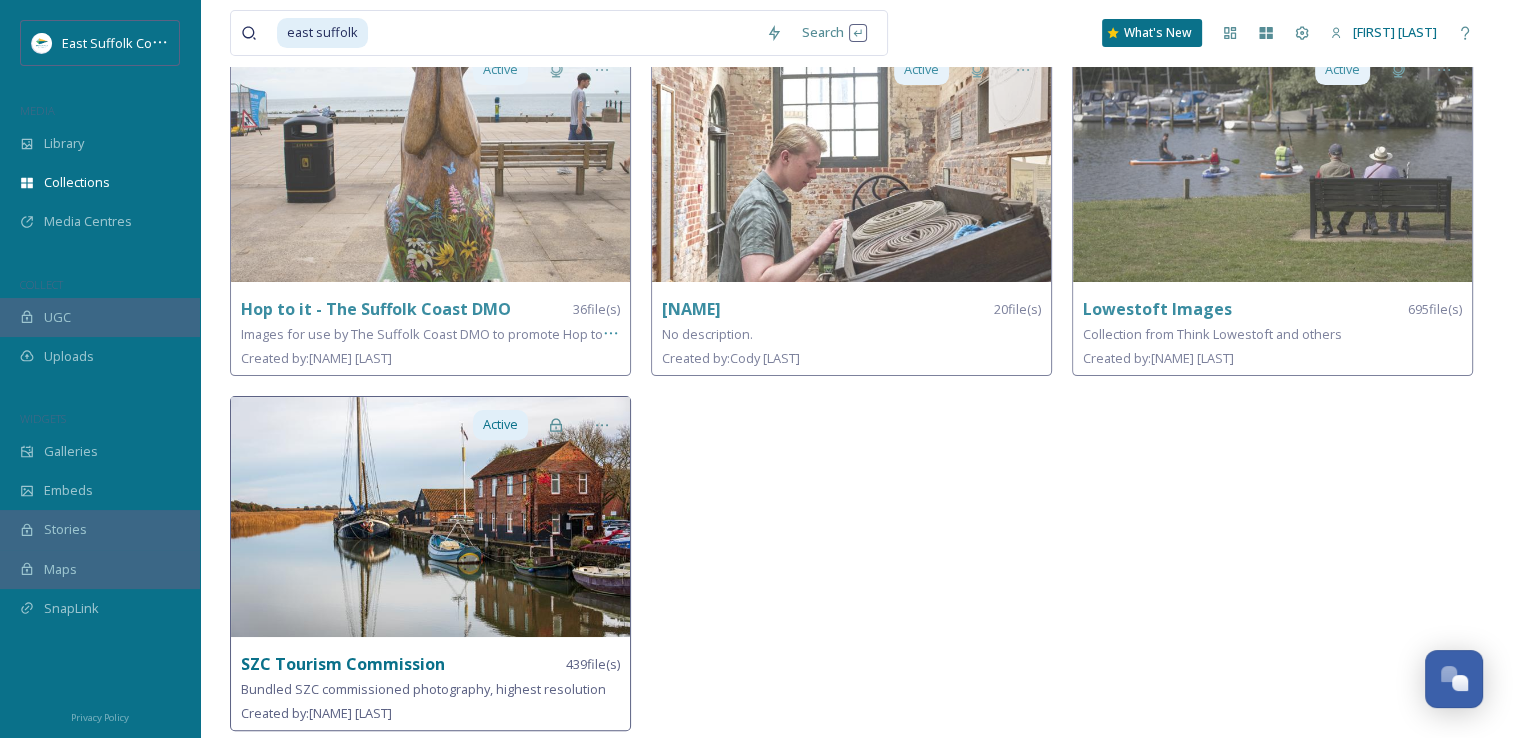 click at bounding box center [430, 517] 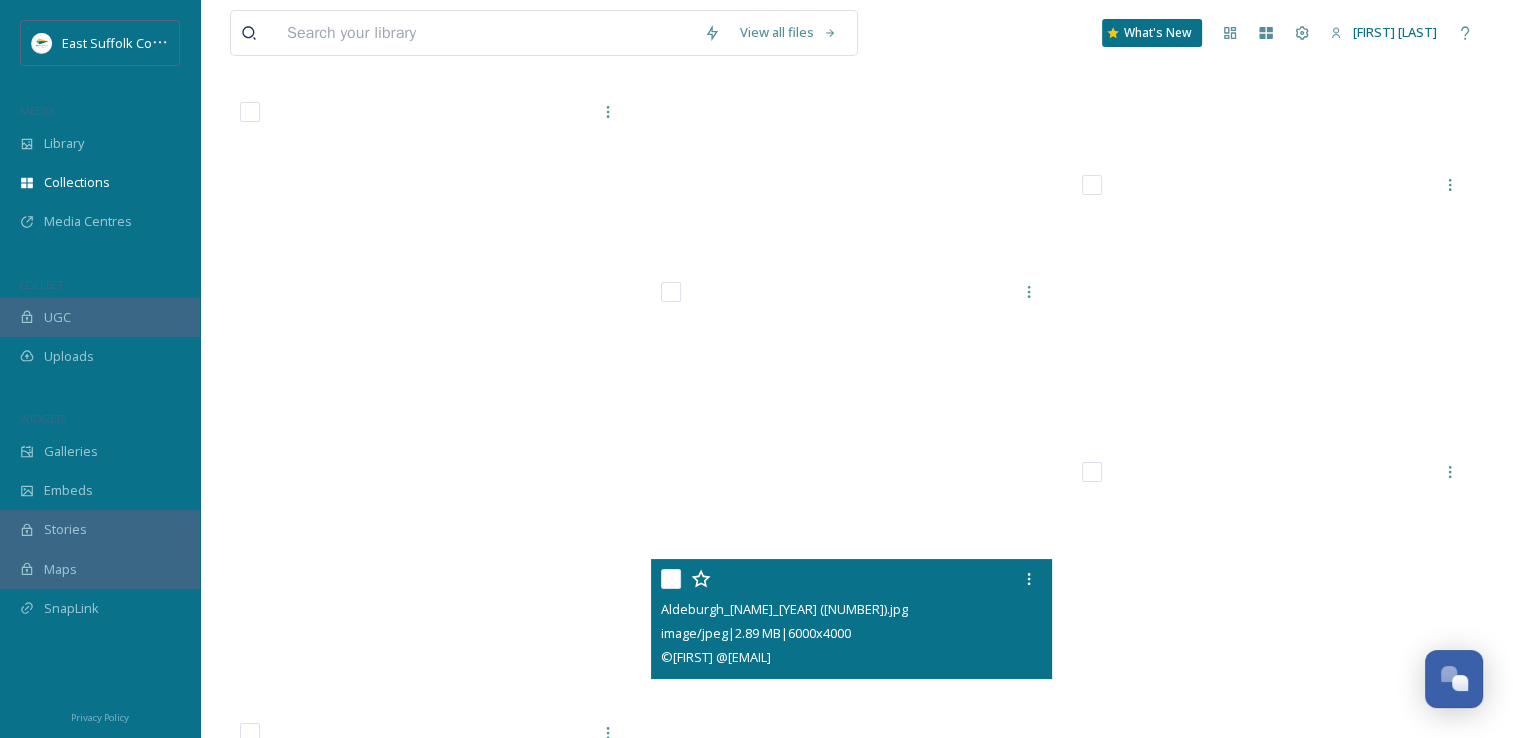 scroll, scrollTop: 30400, scrollLeft: 0, axis: vertical 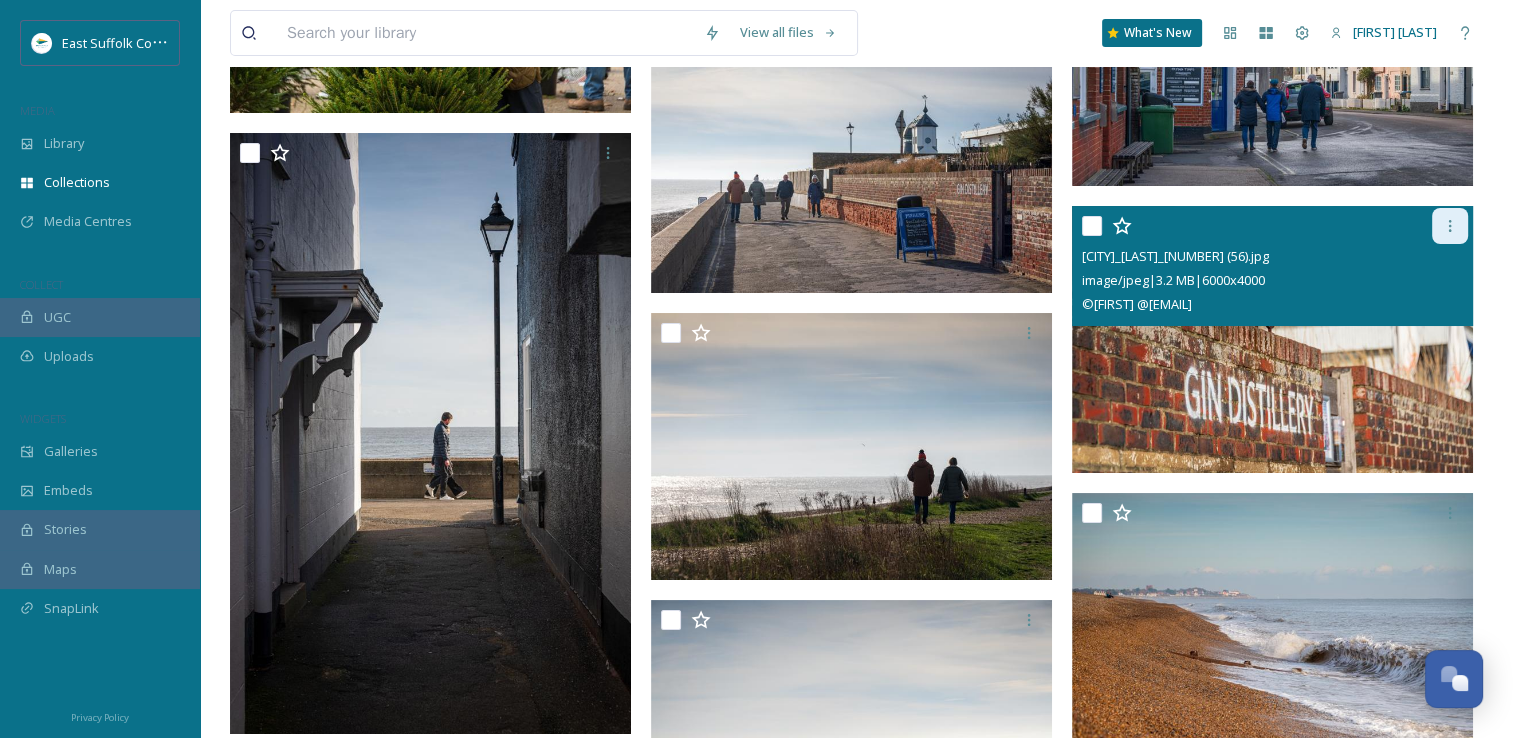 click 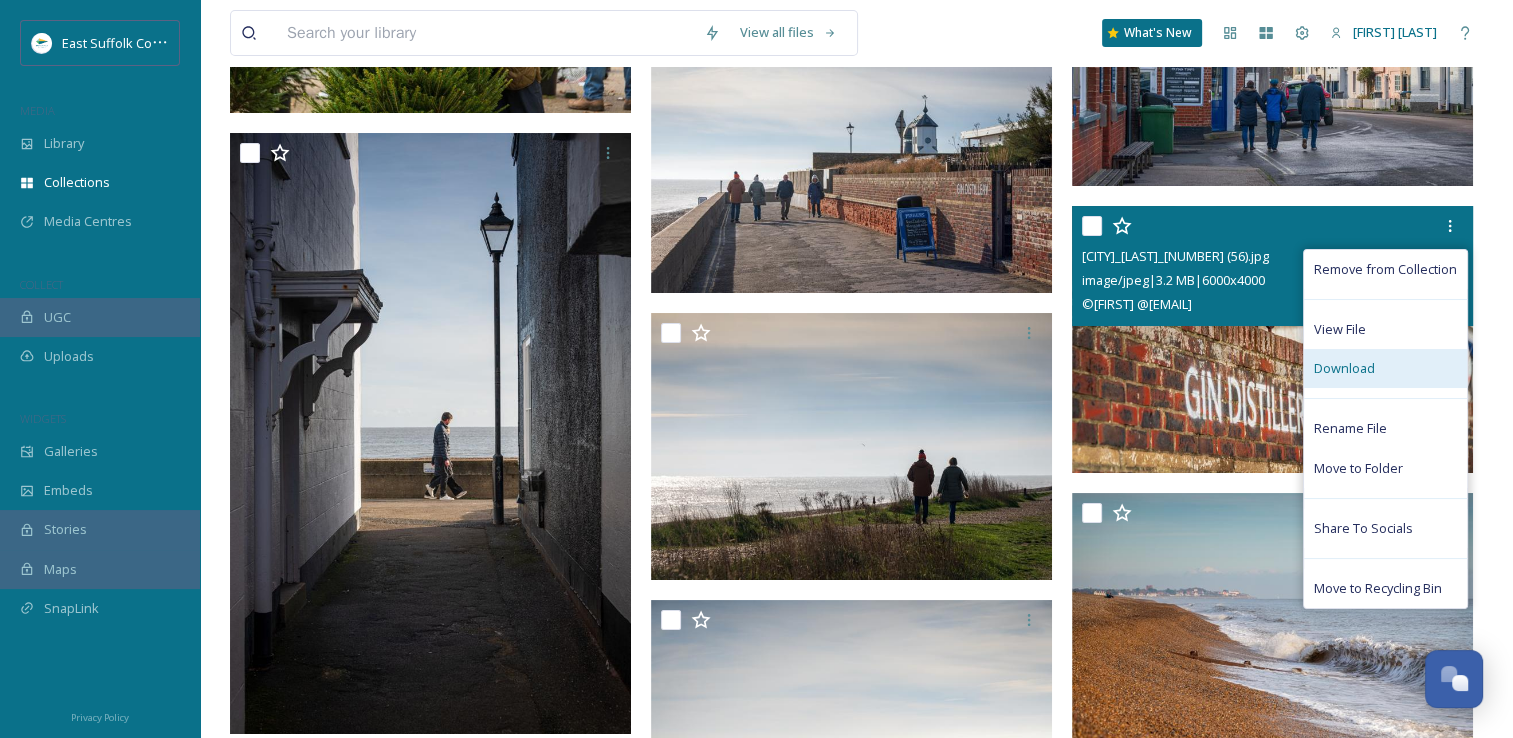 click on "Download" at bounding box center (1385, 368) 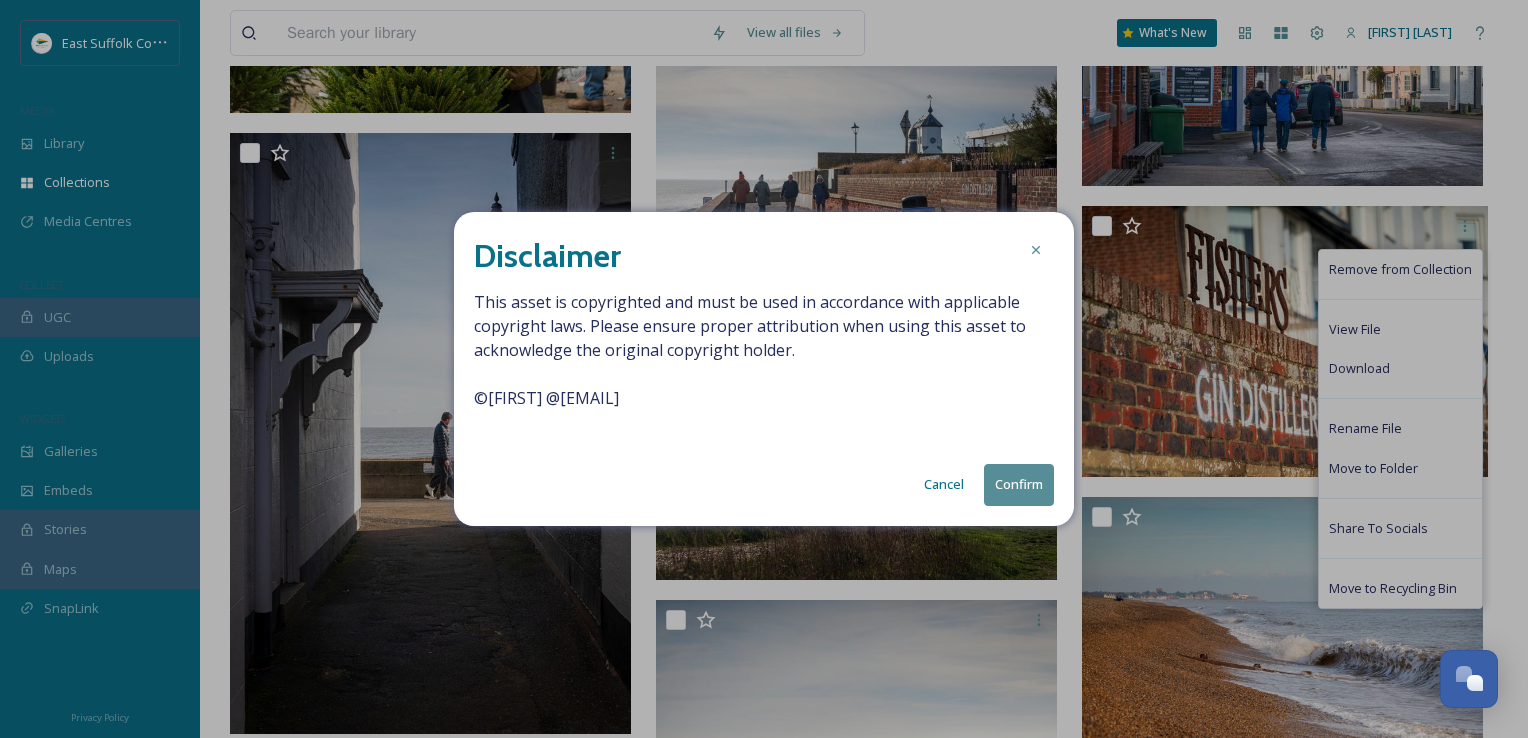 click on "Confirm" at bounding box center [1019, 484] 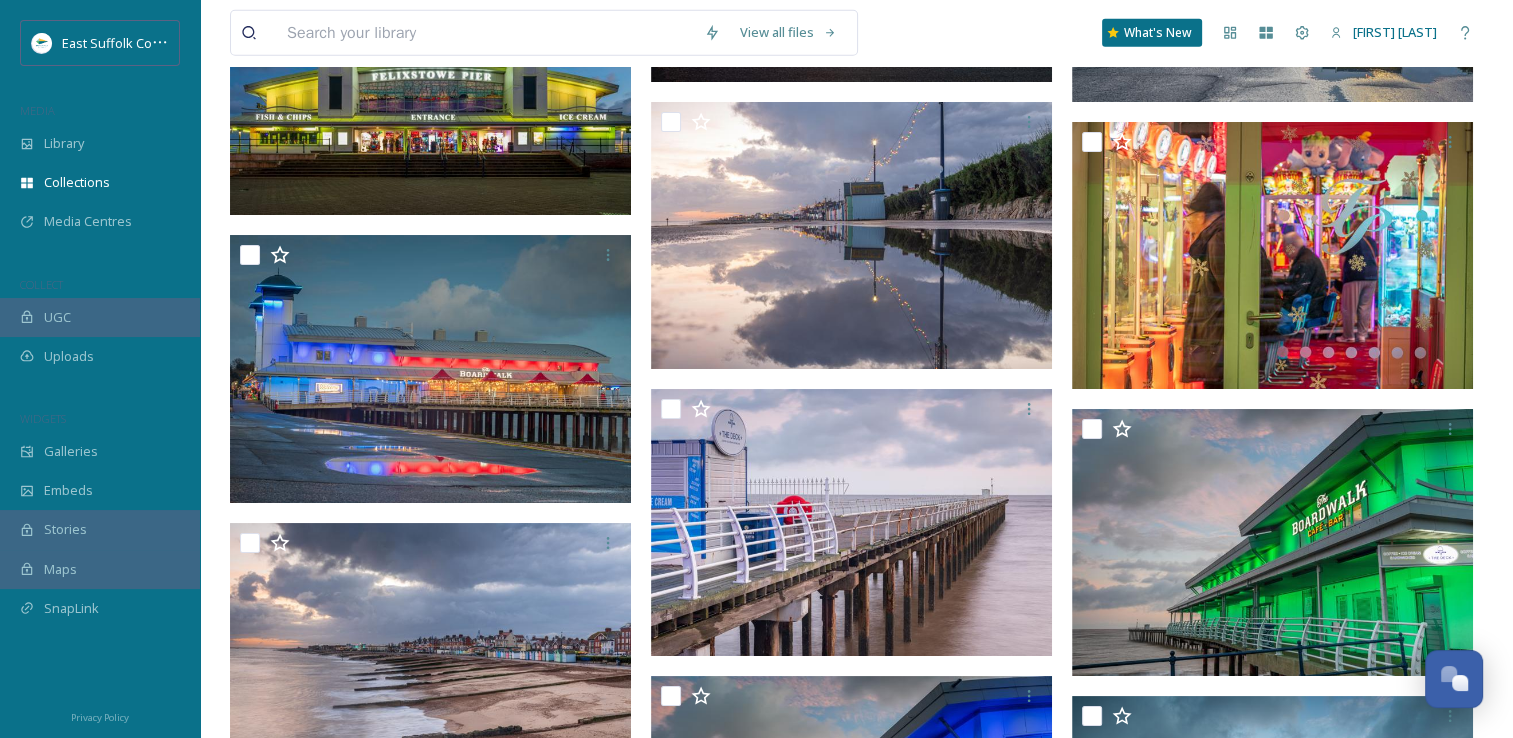 scroll, scrollTop: 12908, scrollLeft: 0, axis: vertical 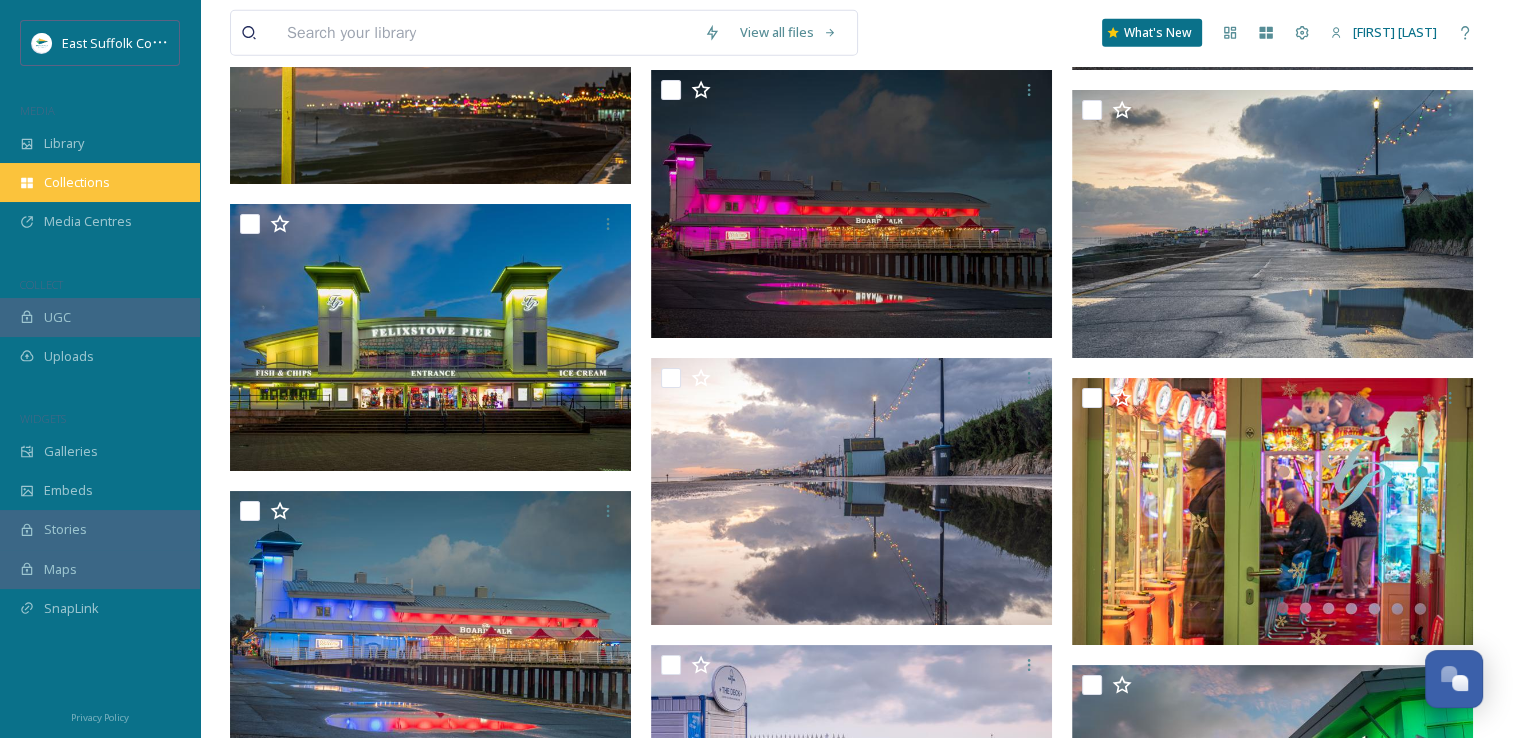 click on "Collections" at bounding box center (100, 182) 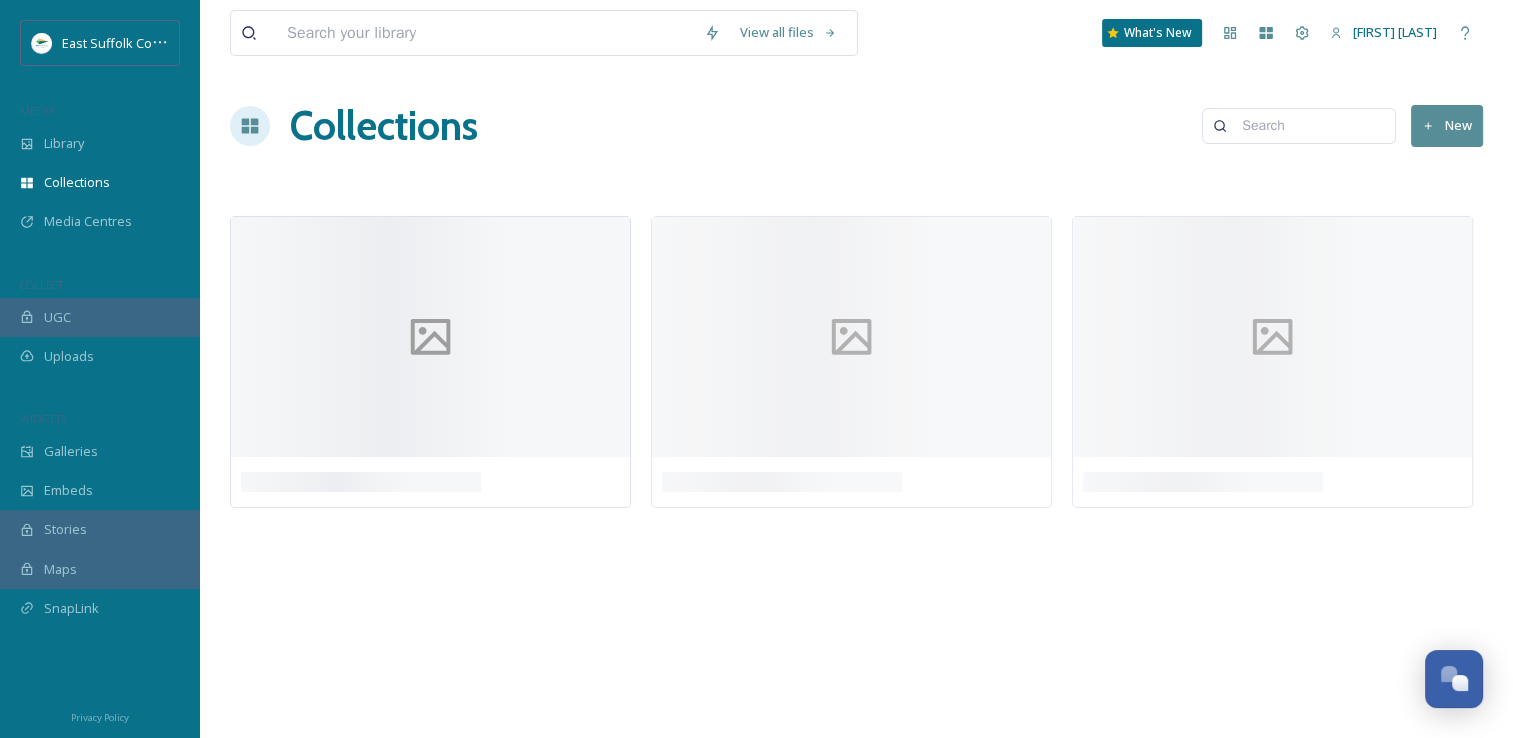 scroll, scrollTop: 0, scrollLeft: 0, axis: both 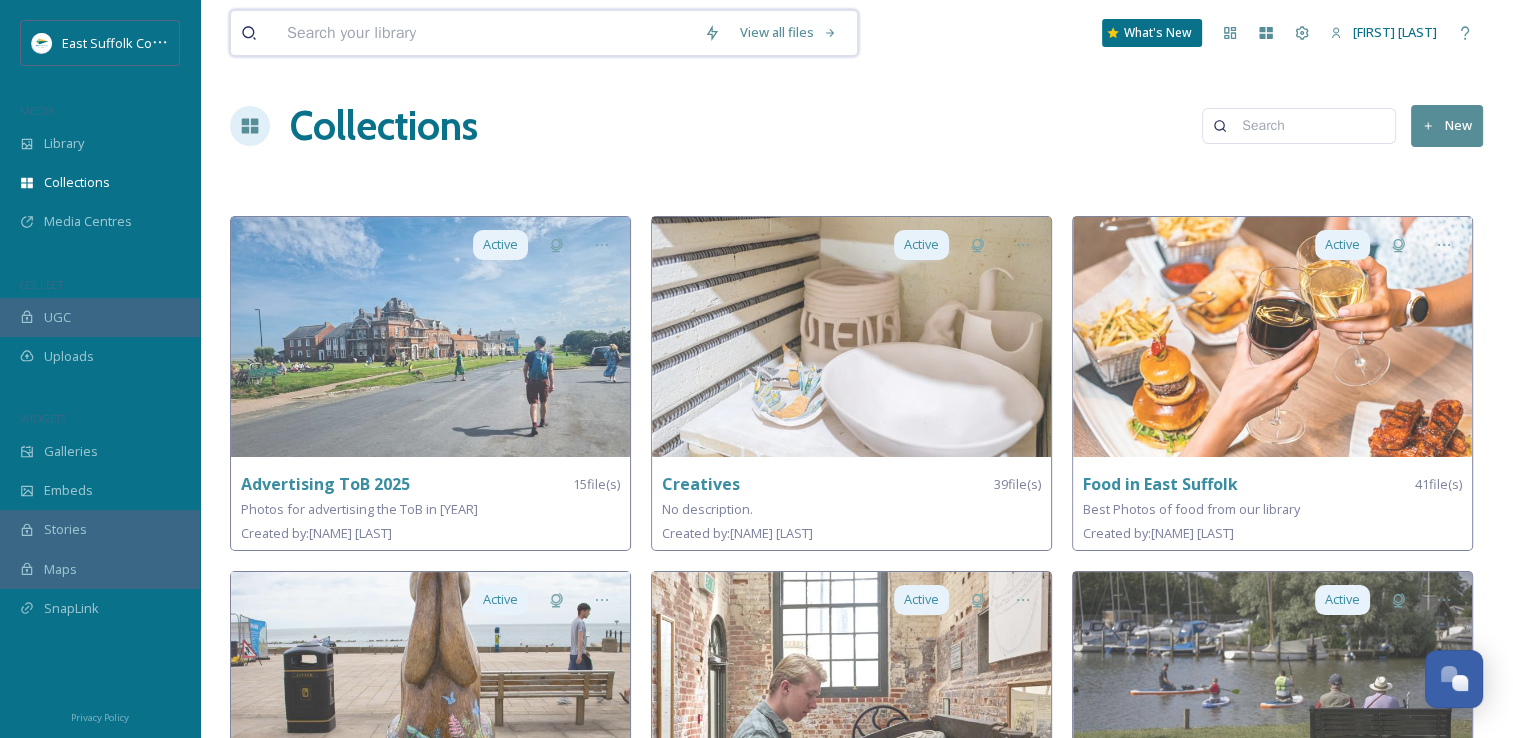 click at bounding box center [485, 33] 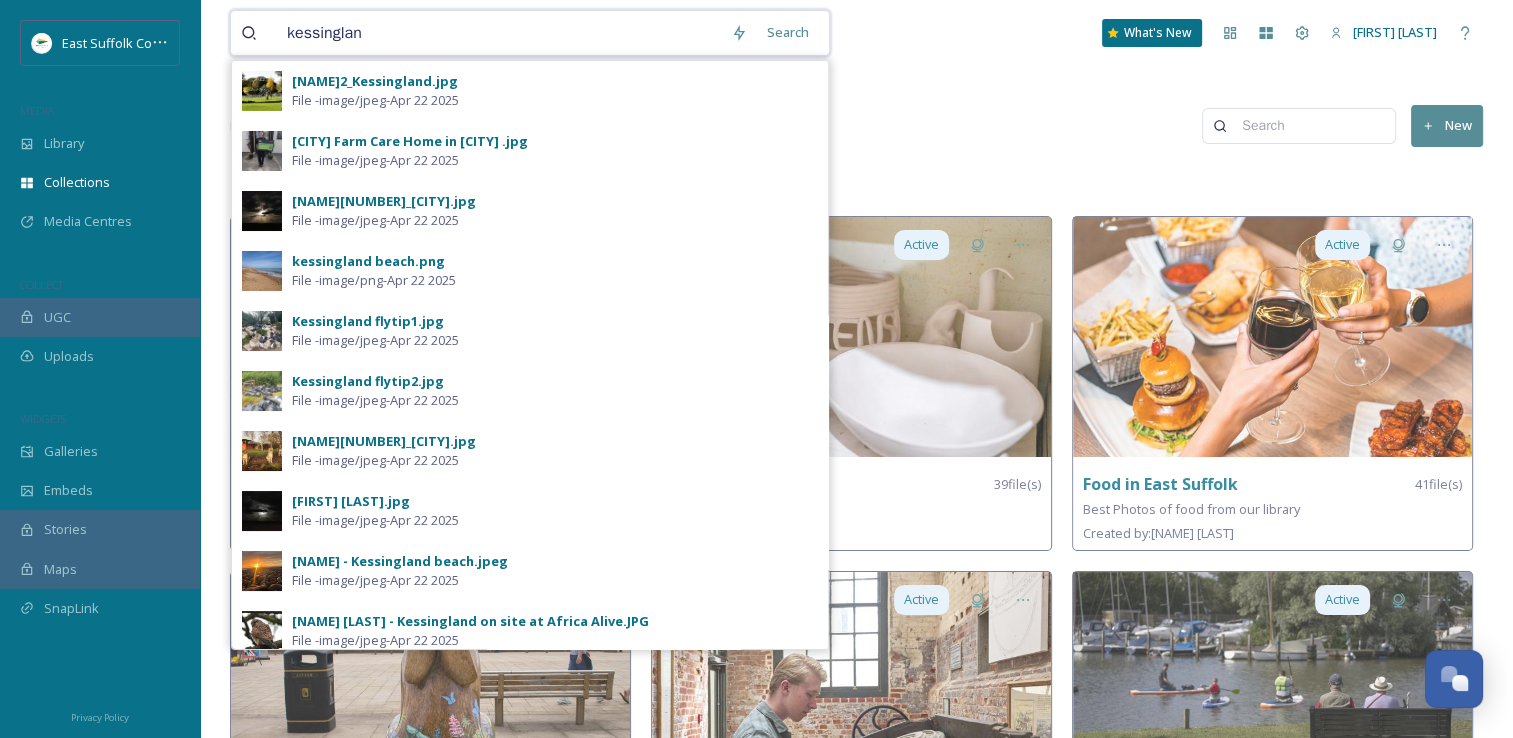 type on "kessingland" 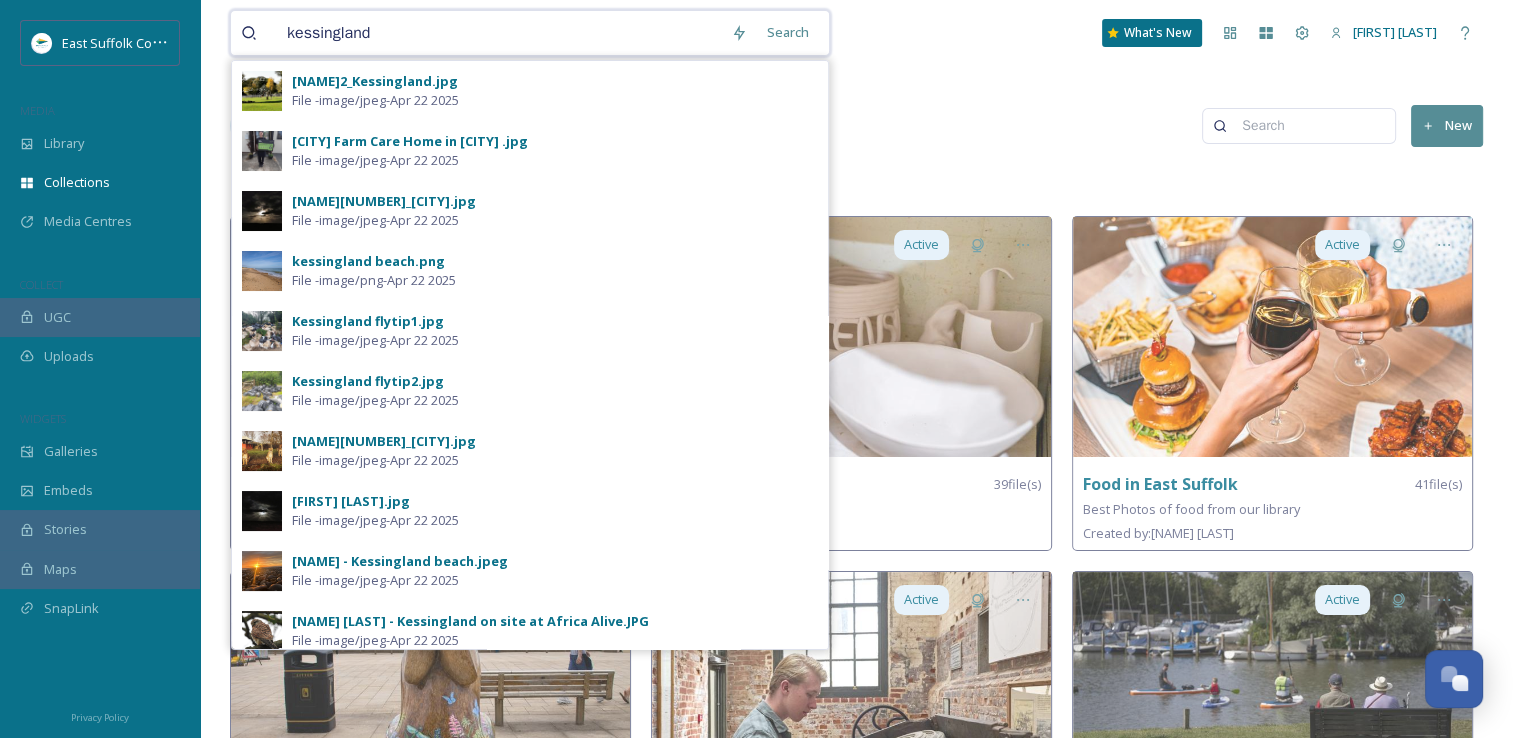 type 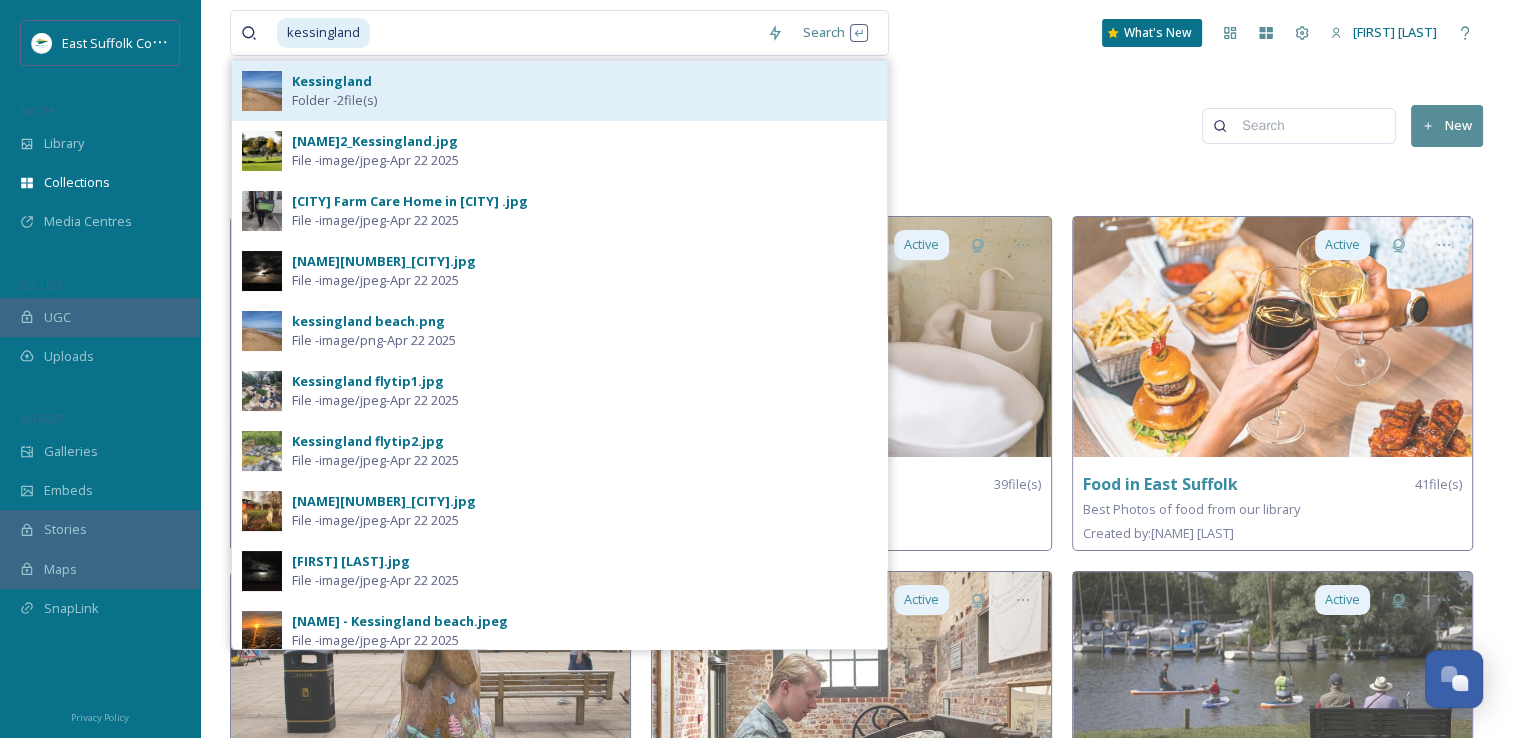 click on "Kessingland Folder  -  2  file(s)" at bounding box center [584, 91] 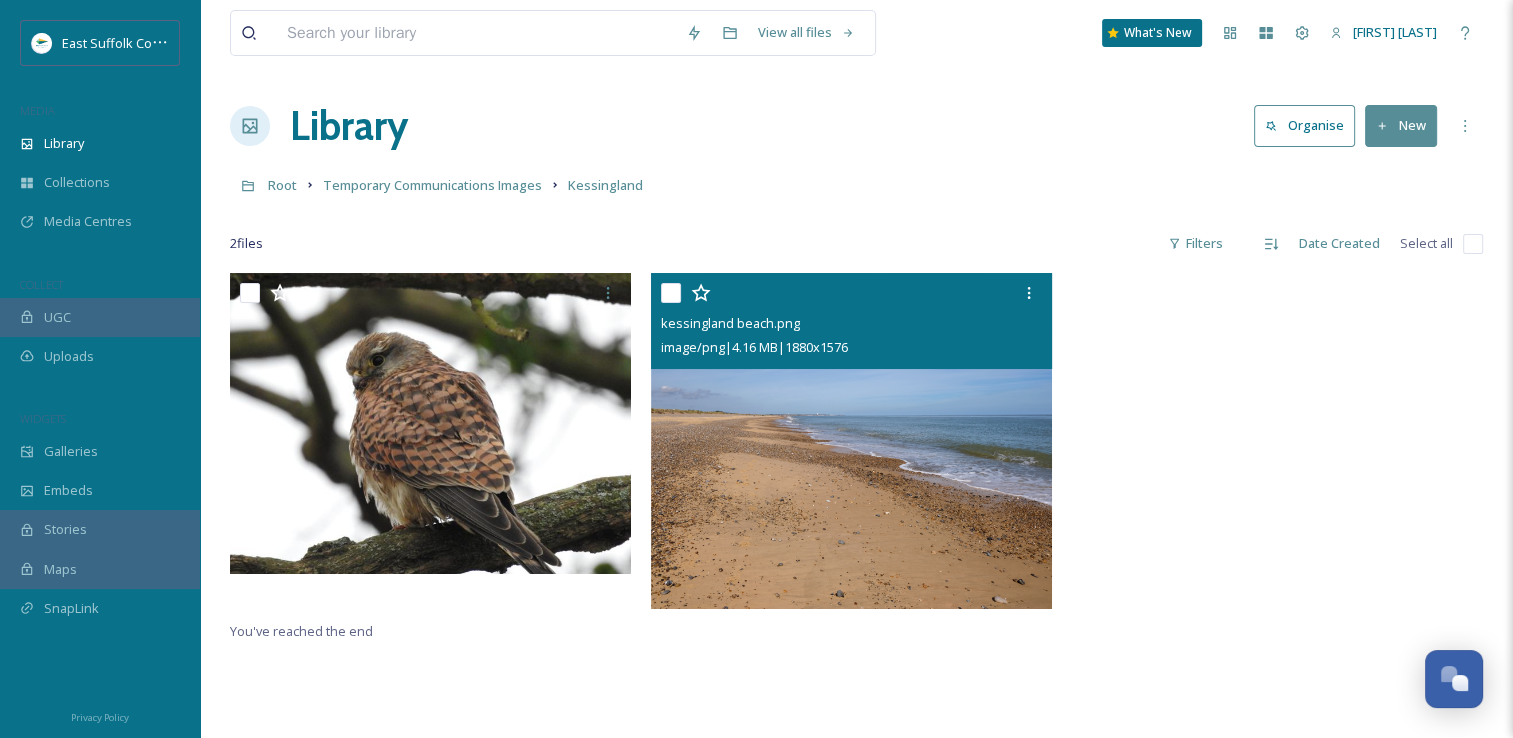 click at bounding box center [851, 441] 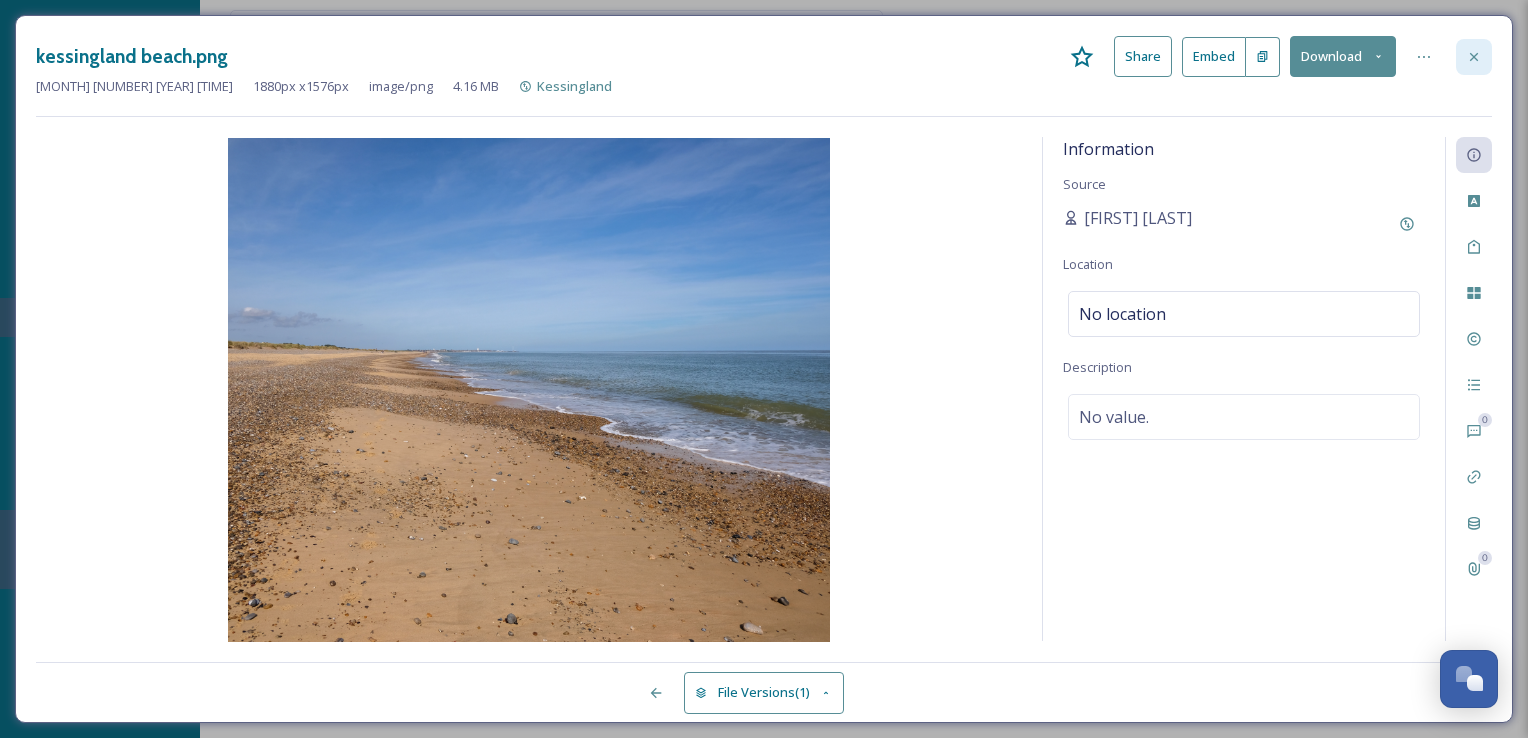 click 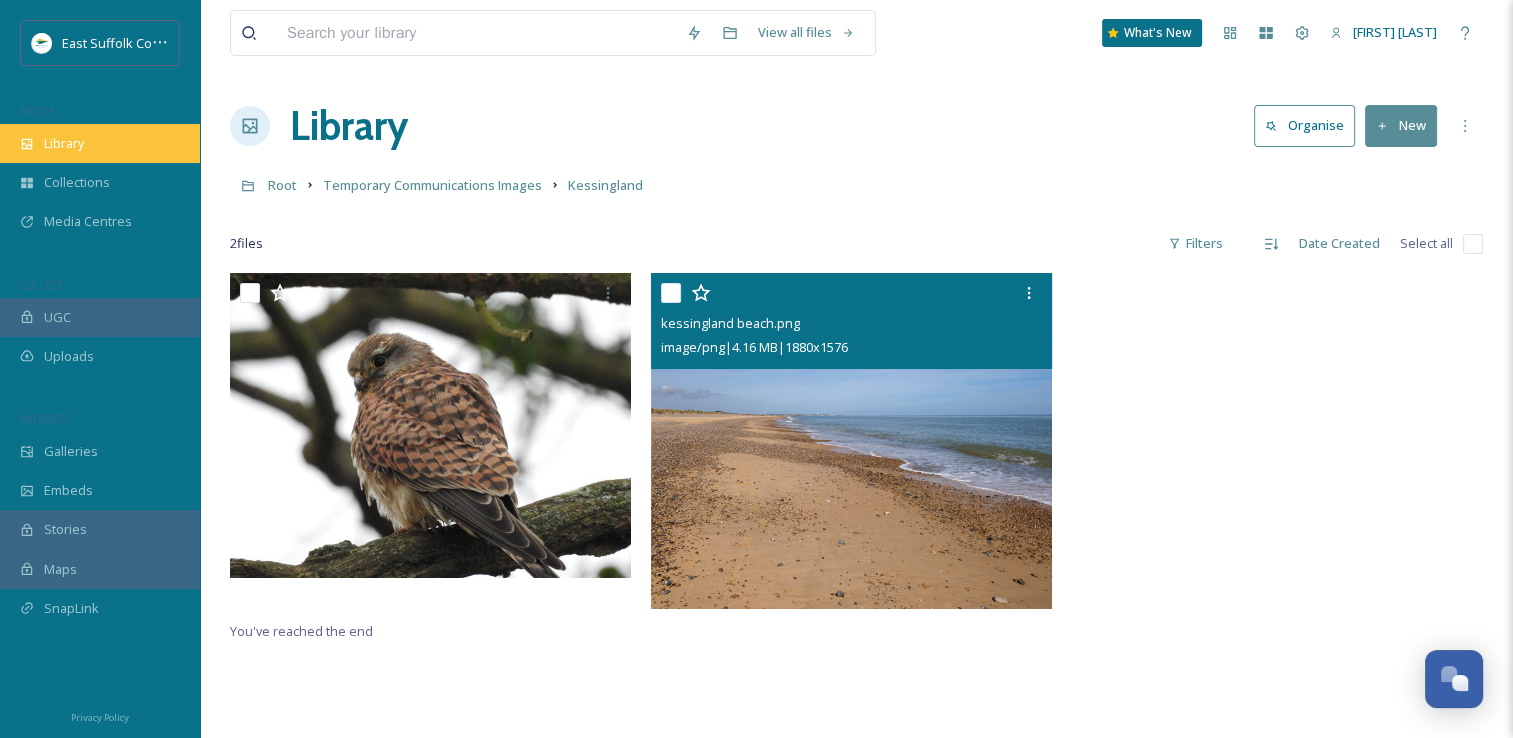 click on "Library" at bounding box center [100, 143] 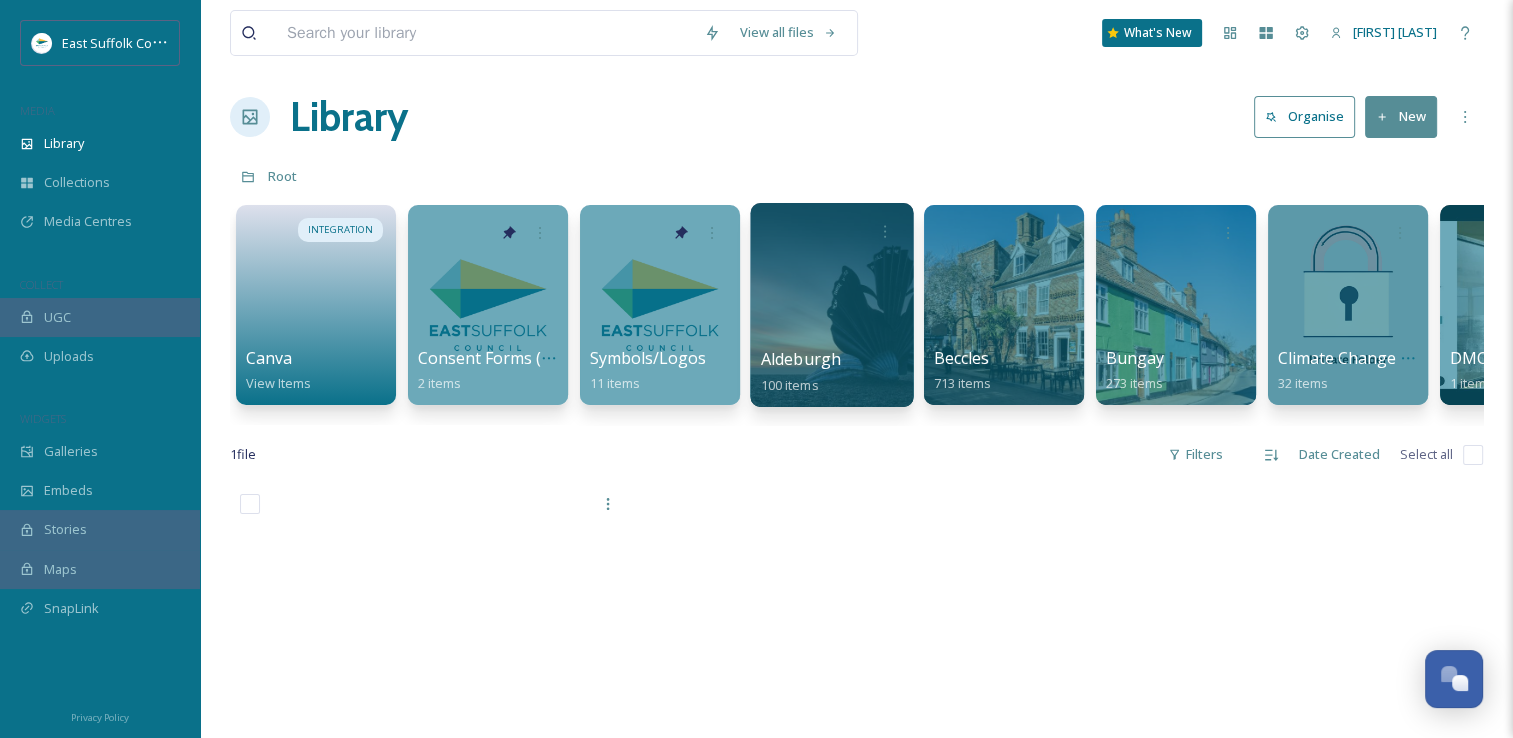 scroll, scrollTop: 0, scrollLeft: 0, axis: both 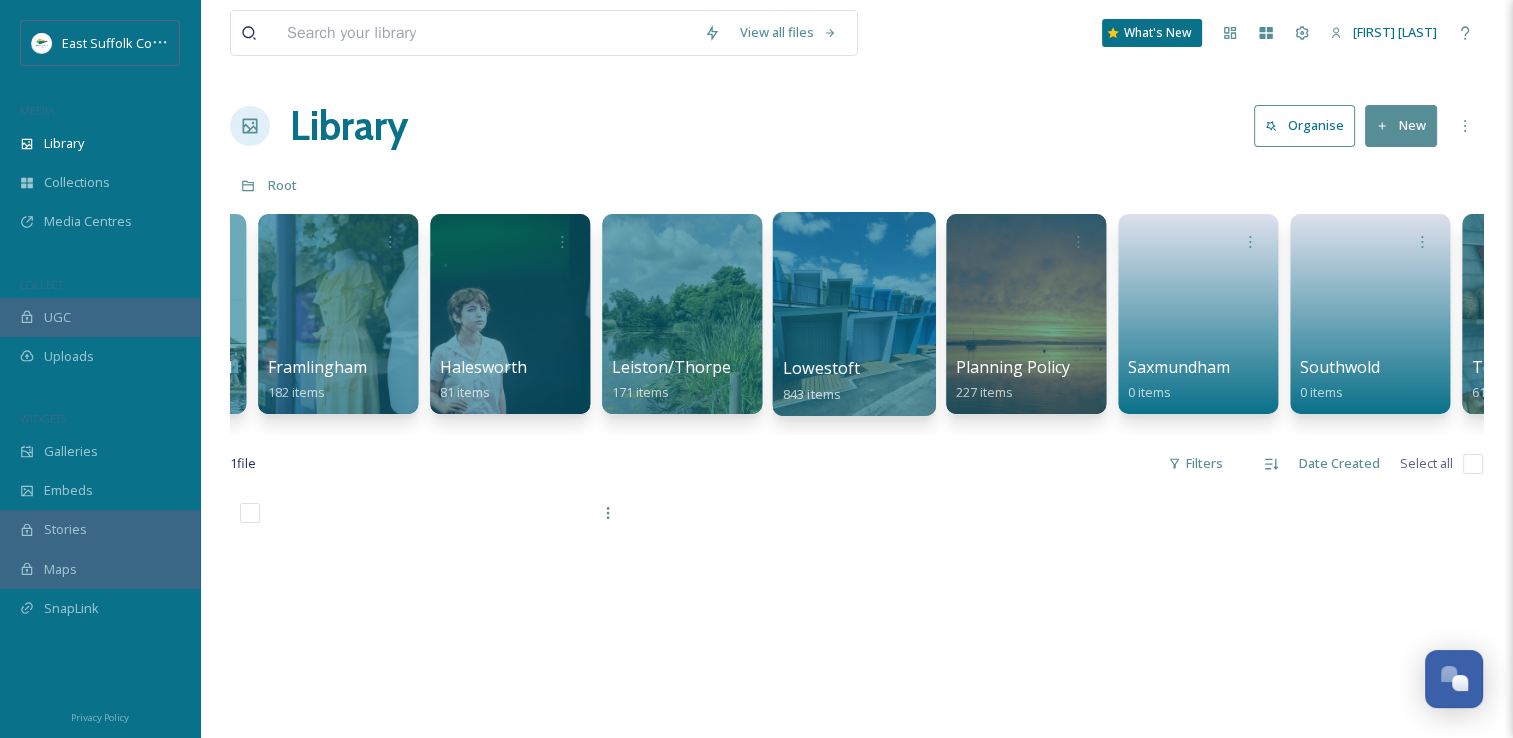 click at bounding box center (853, 314) 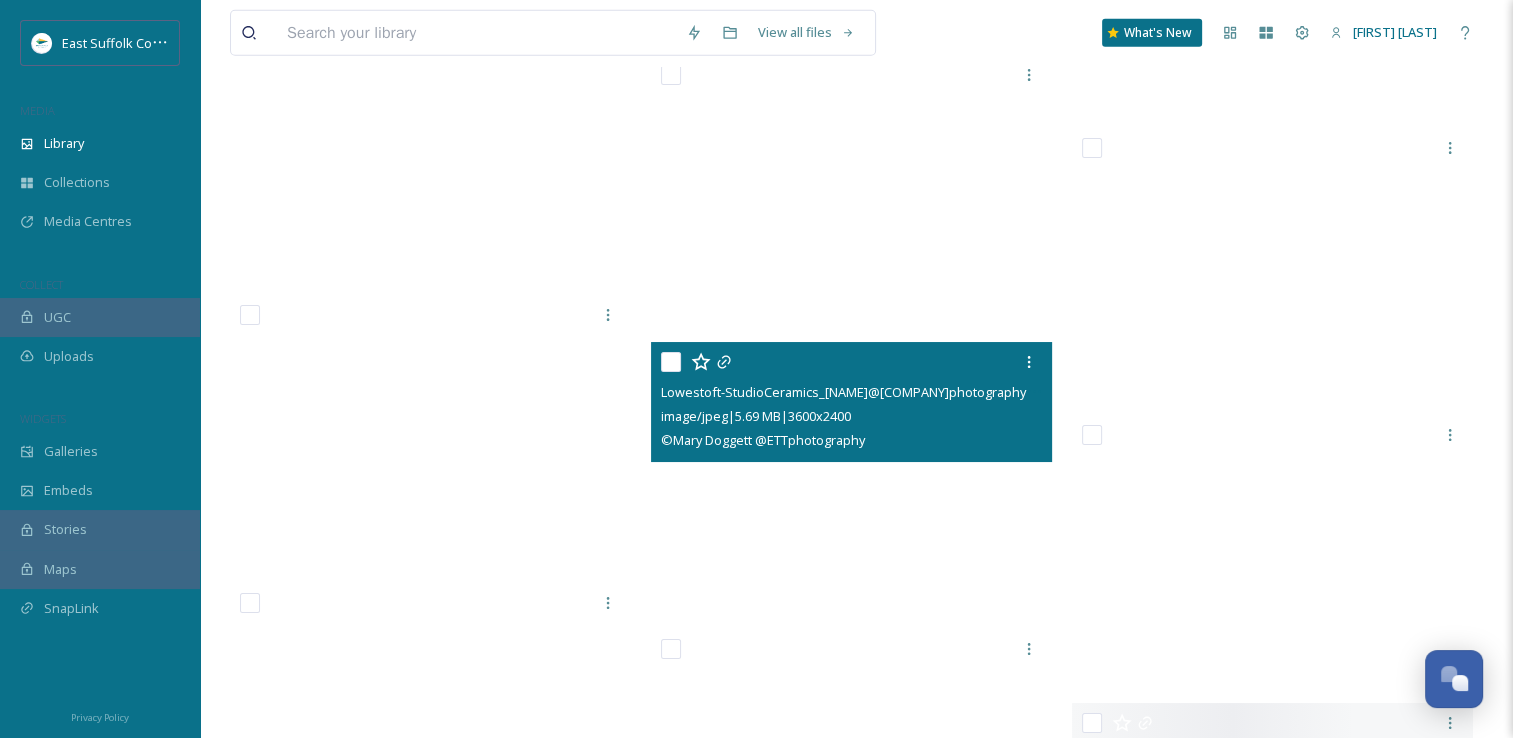 scroll, scrollTop: 21100, scrollLeft: 0, axis: vertical 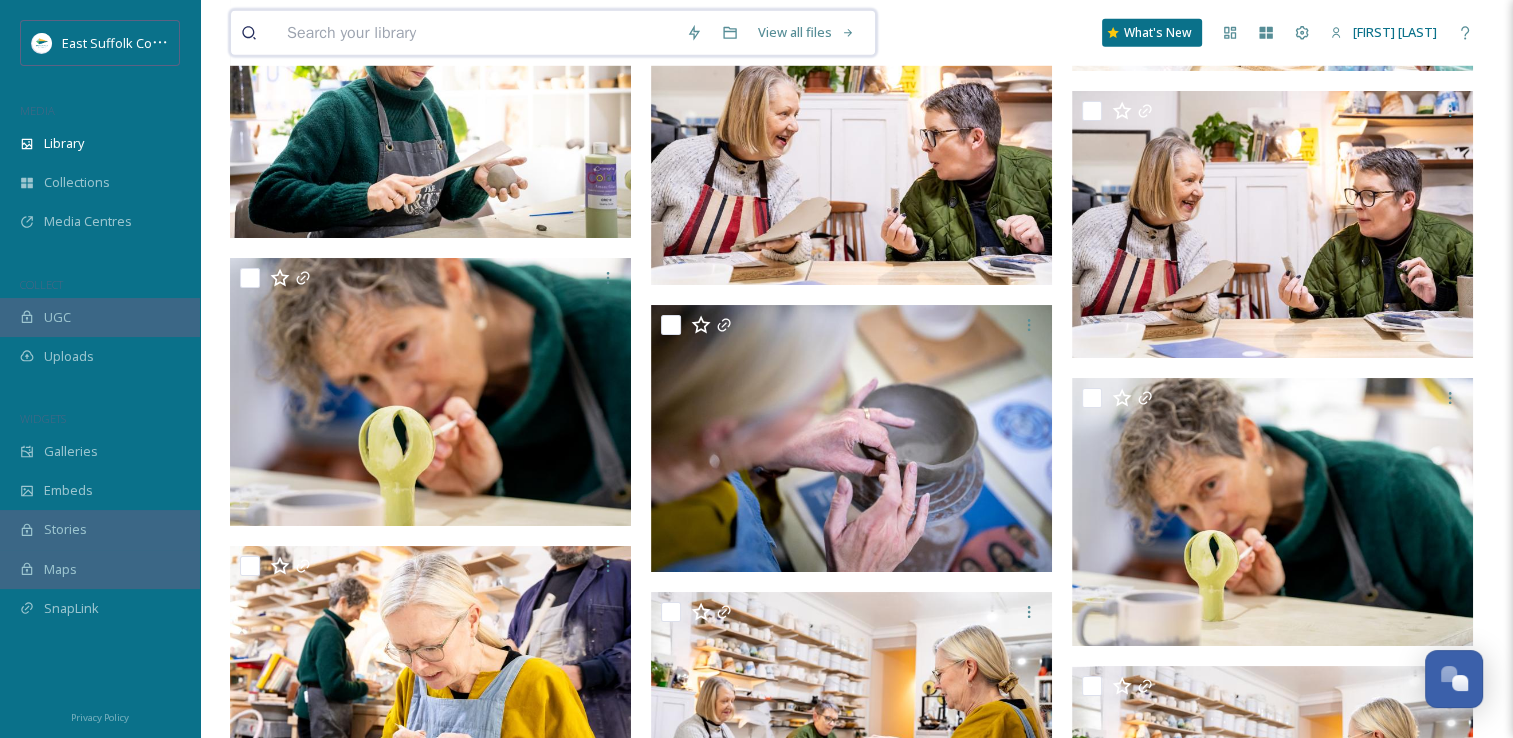 click at bounding box center [476, 33] 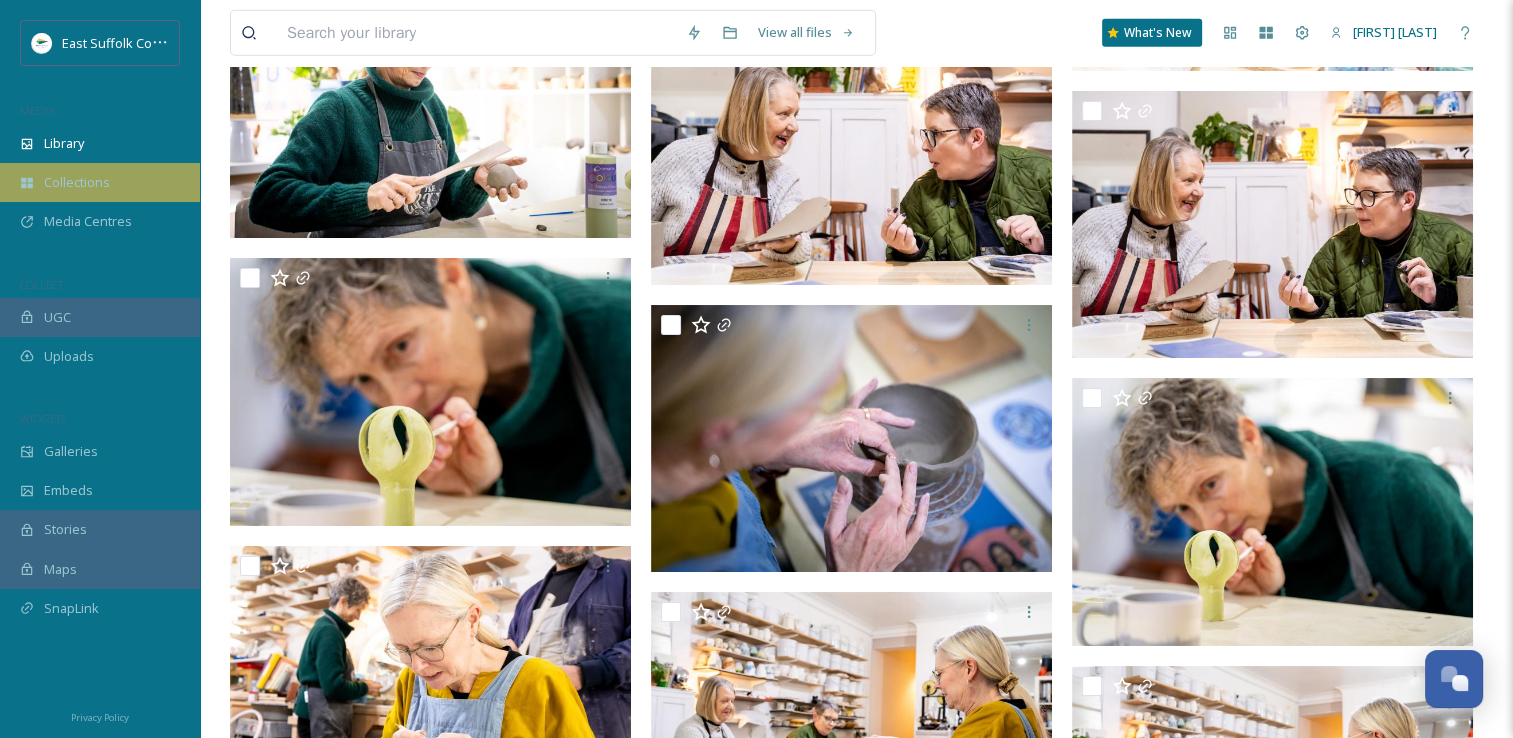 click on "Collections" at bounding box center (77, 182) 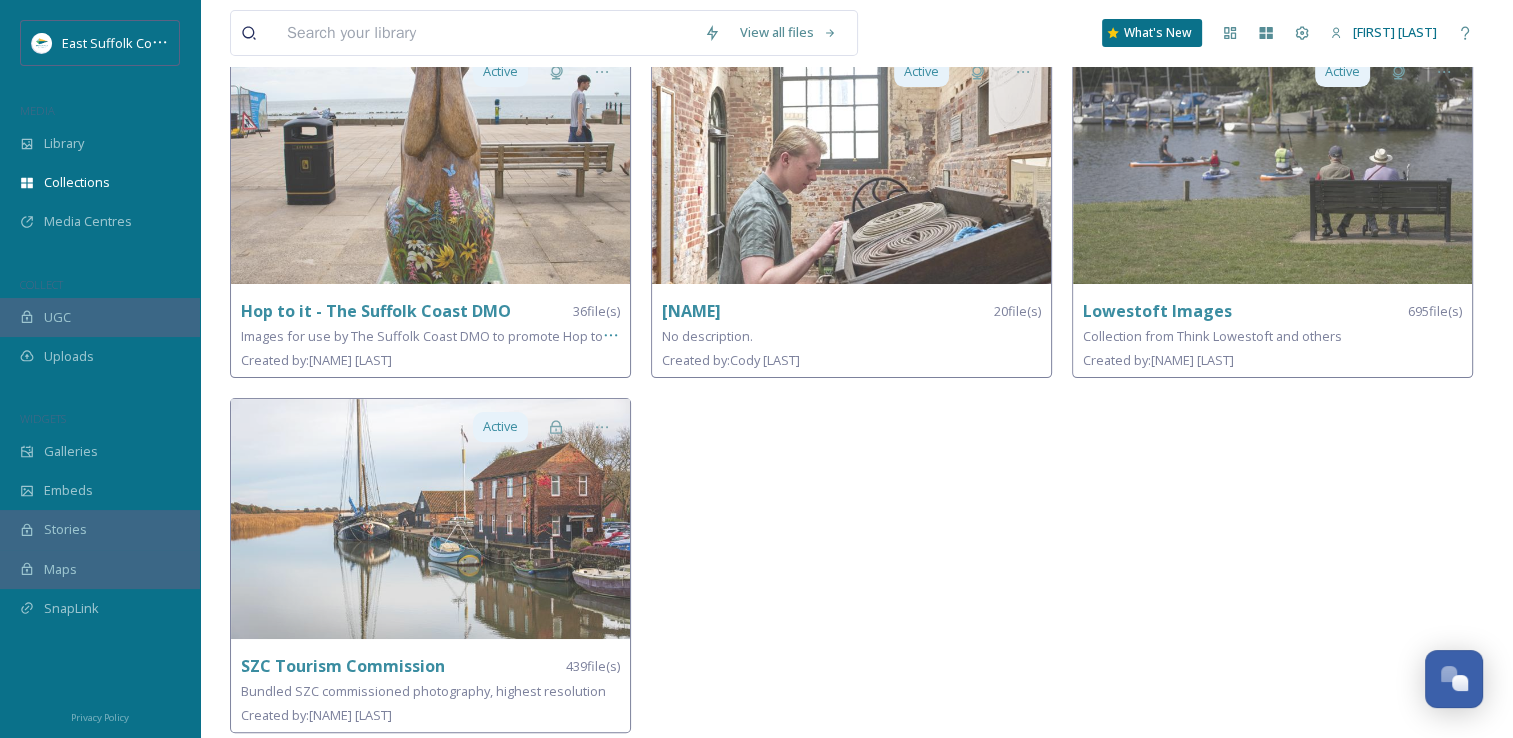 scroll, scrollTop: 530, scrollLeft: 0, axis: vertical 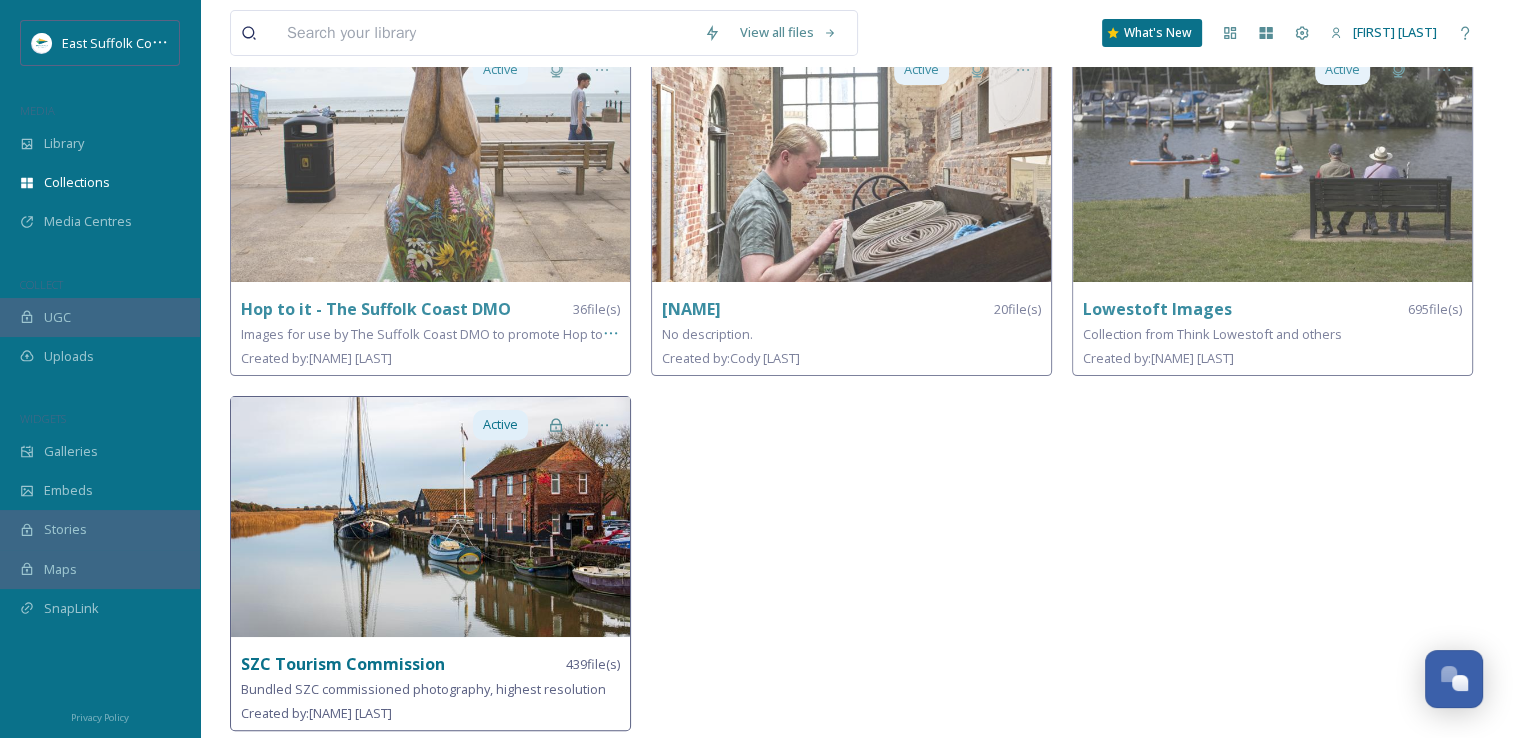 click on "SZC Tourism Commission" at bounding box center (343, 664) 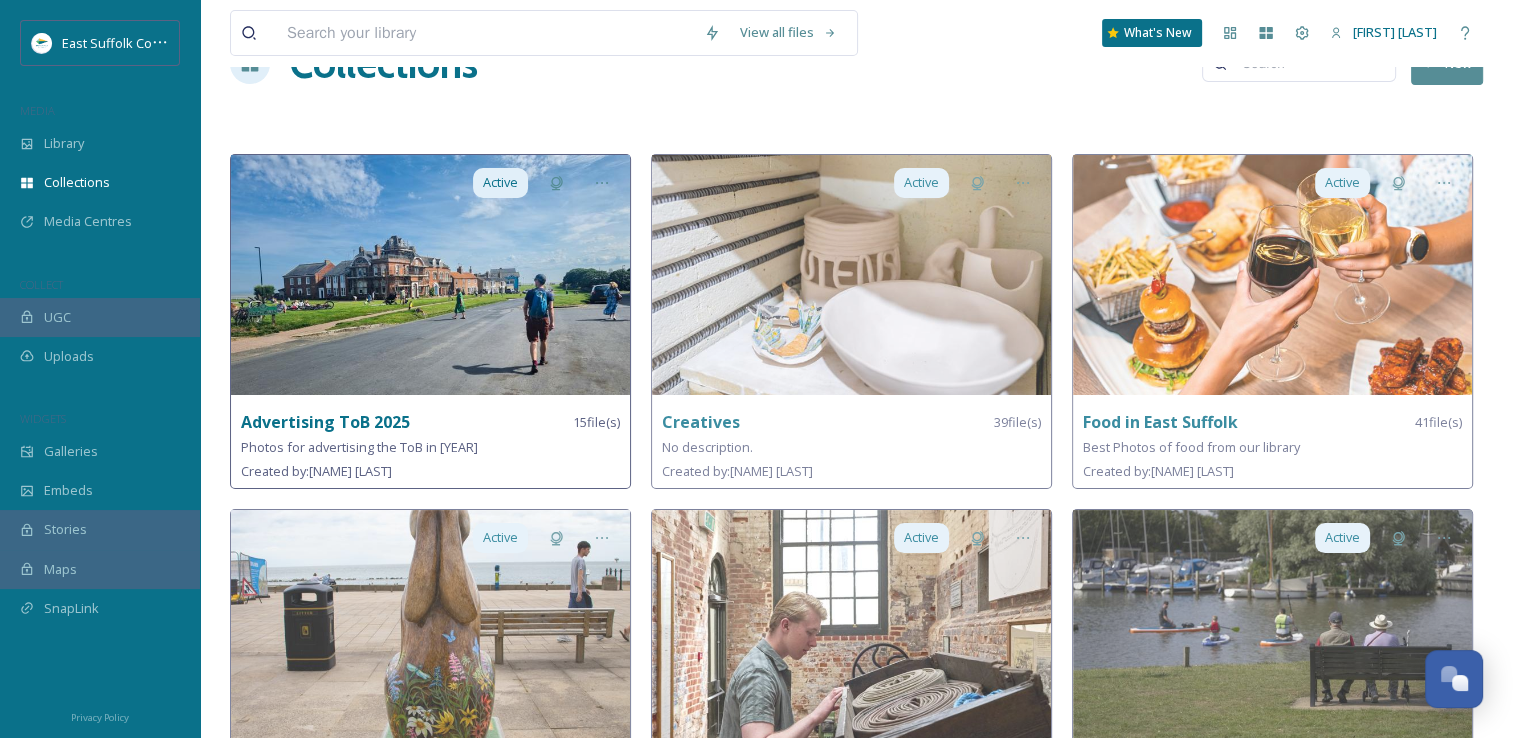 scroll, scrollTop: 0, scrollLeft: 0, axis: both 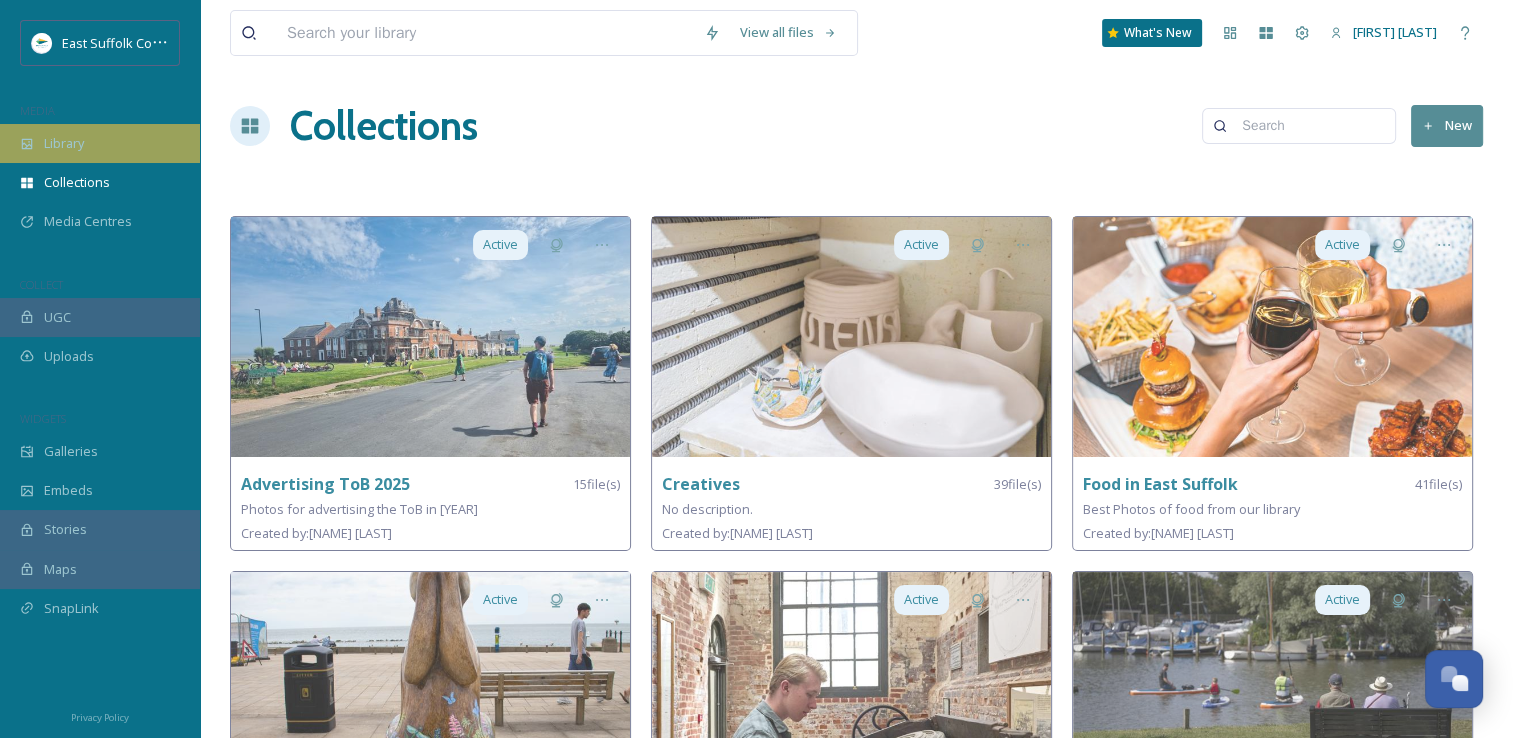 click on "Library" at bounding box center (64, 143) 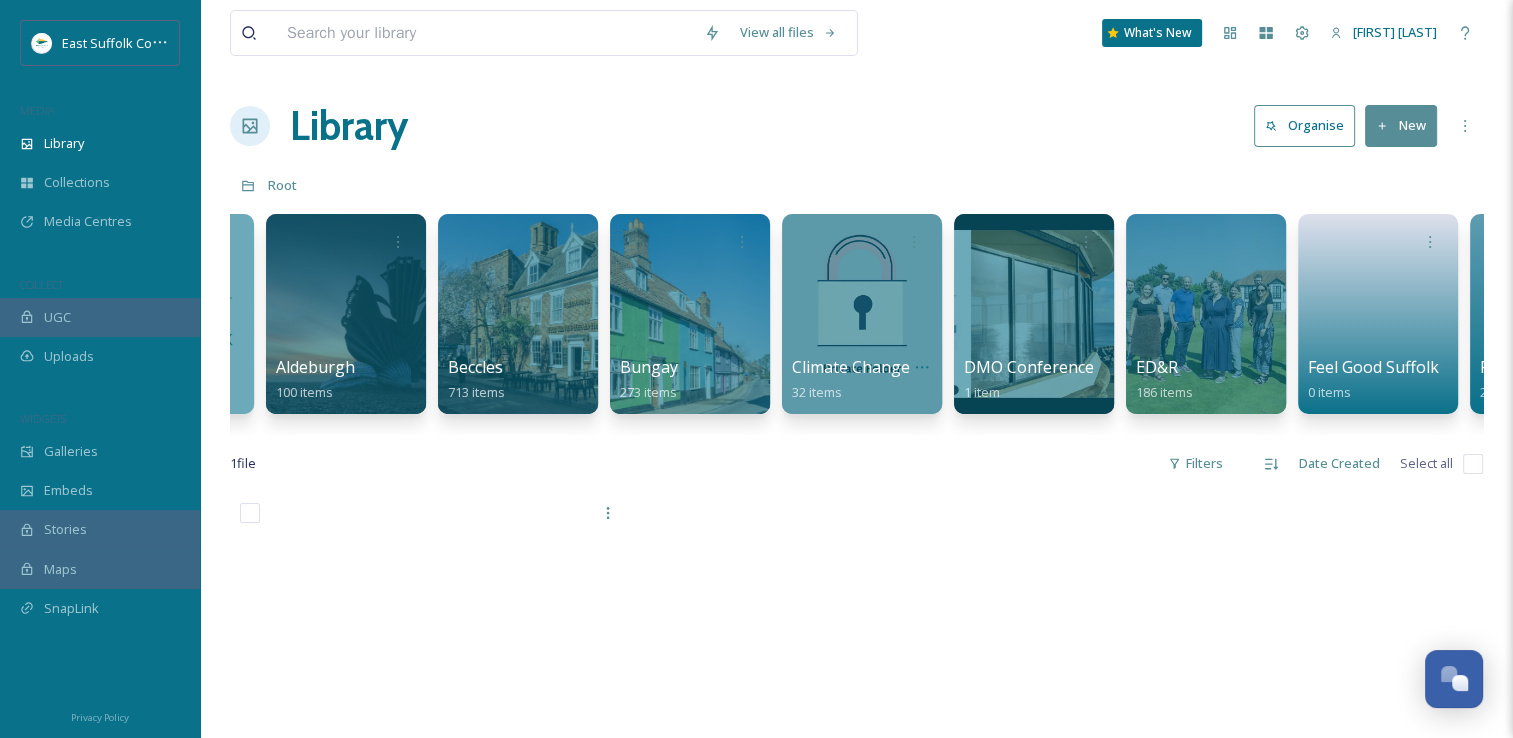 scroll, scrollTop: 0, scrollLeft: 516, axis: horizontal 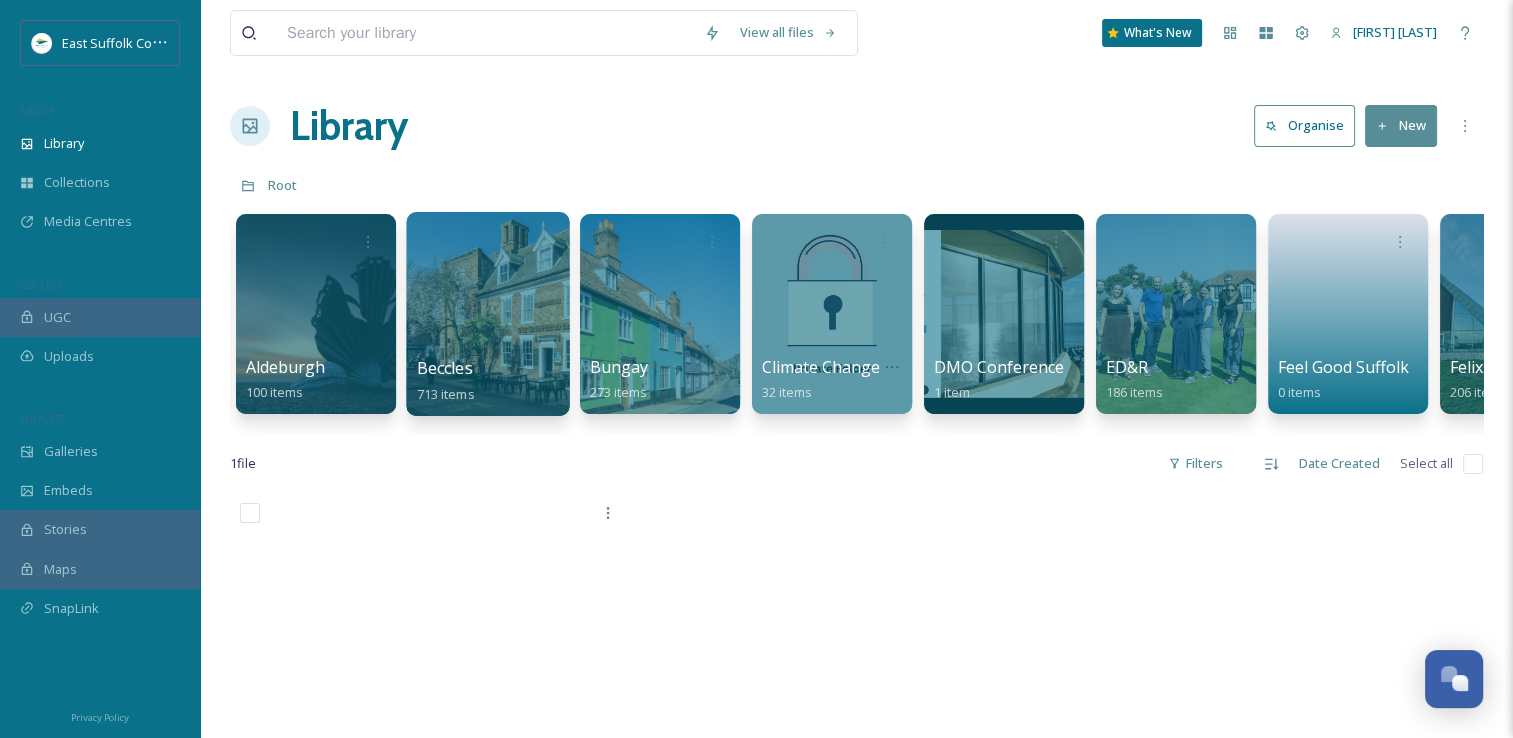 click at bounding box center [487, 314] 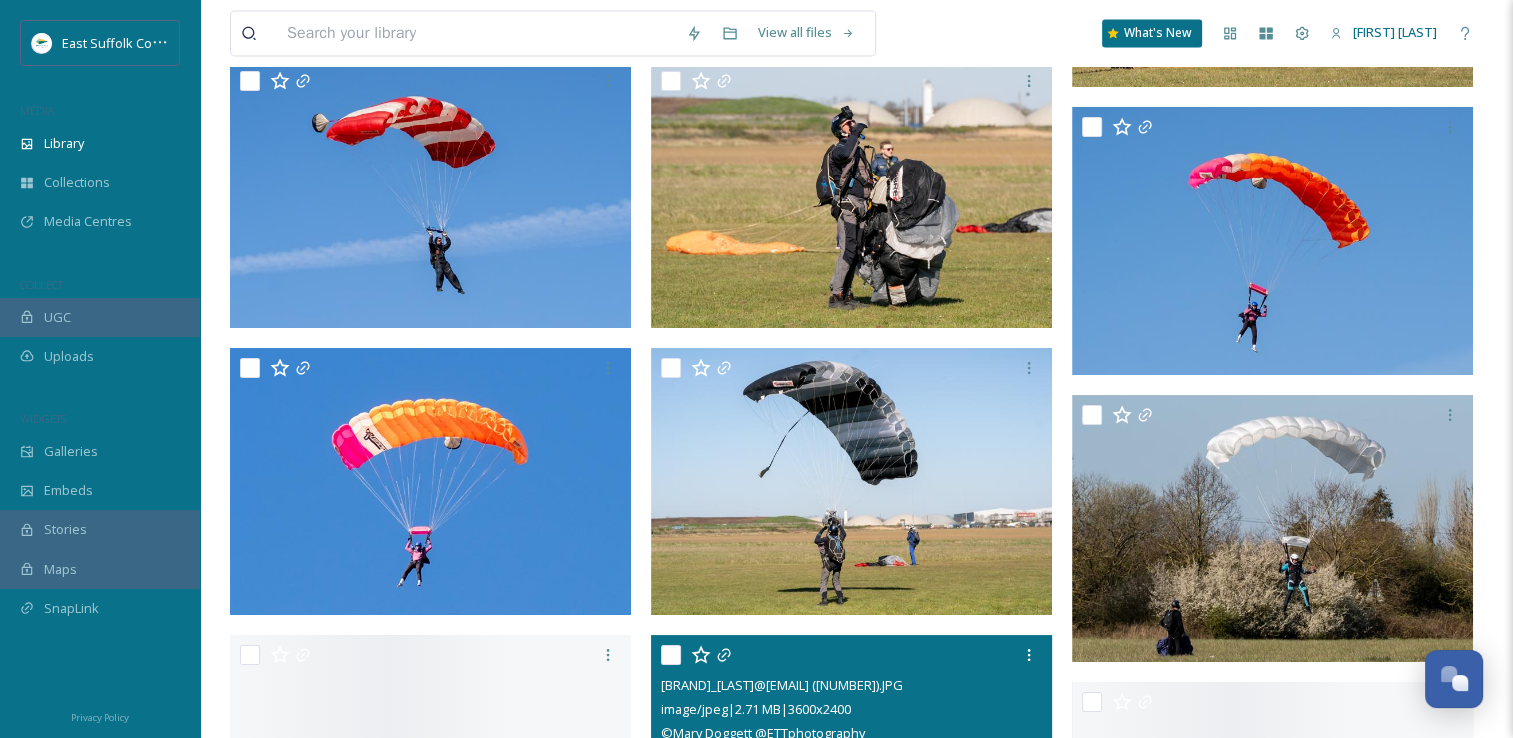 scroll, scrollTop: 18500, scrollLeft: 0, axis: vertical 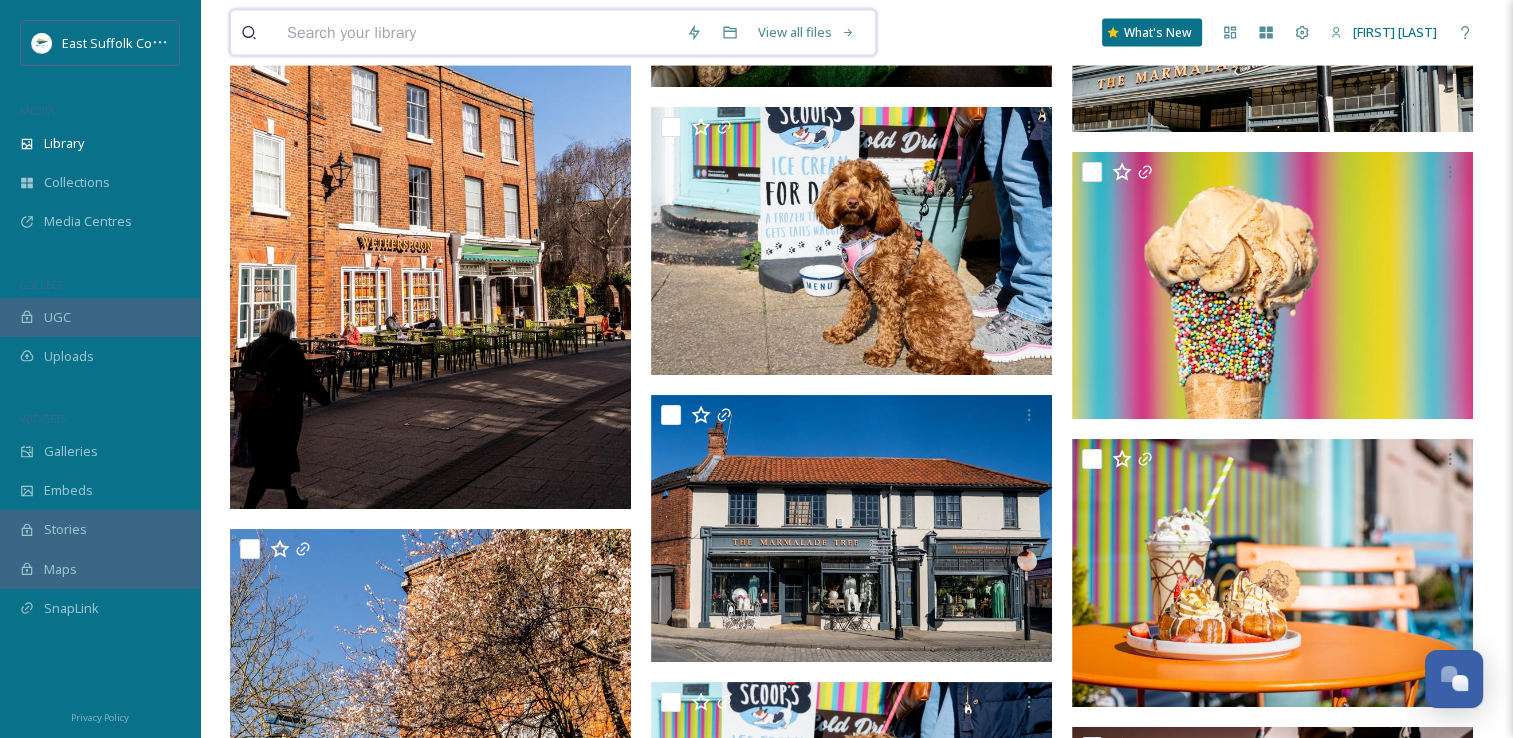 click at bounding box center (476, 33) 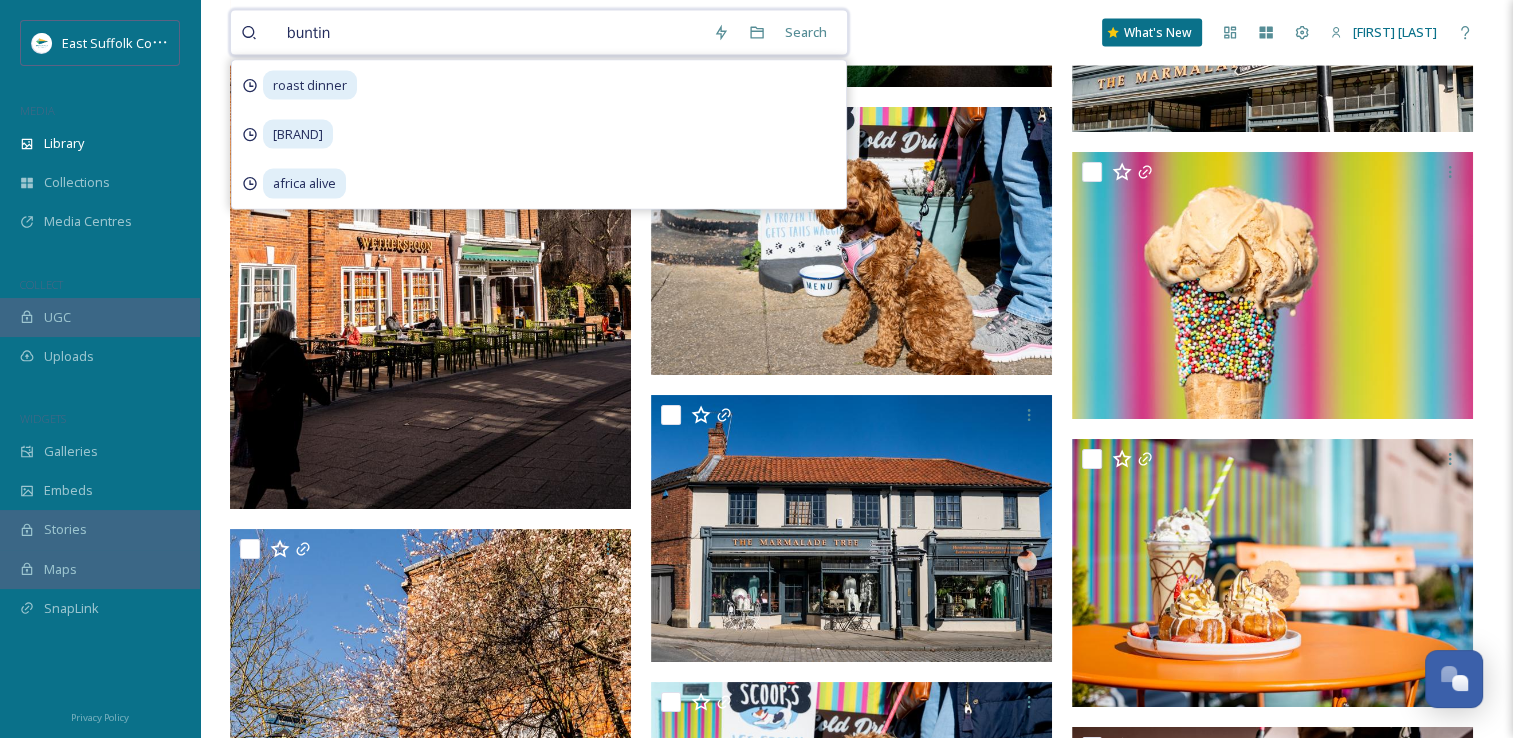 type on "bunting" 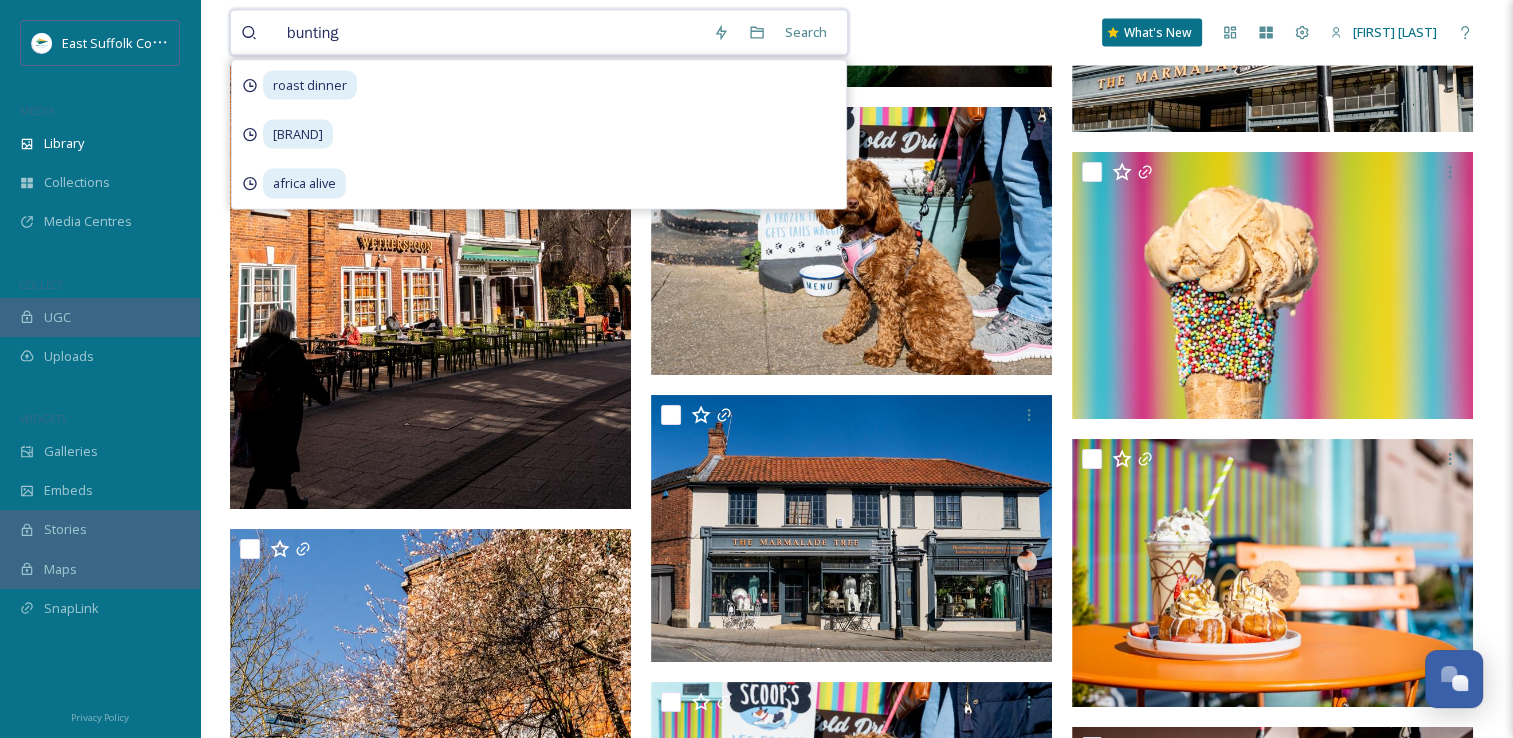 type 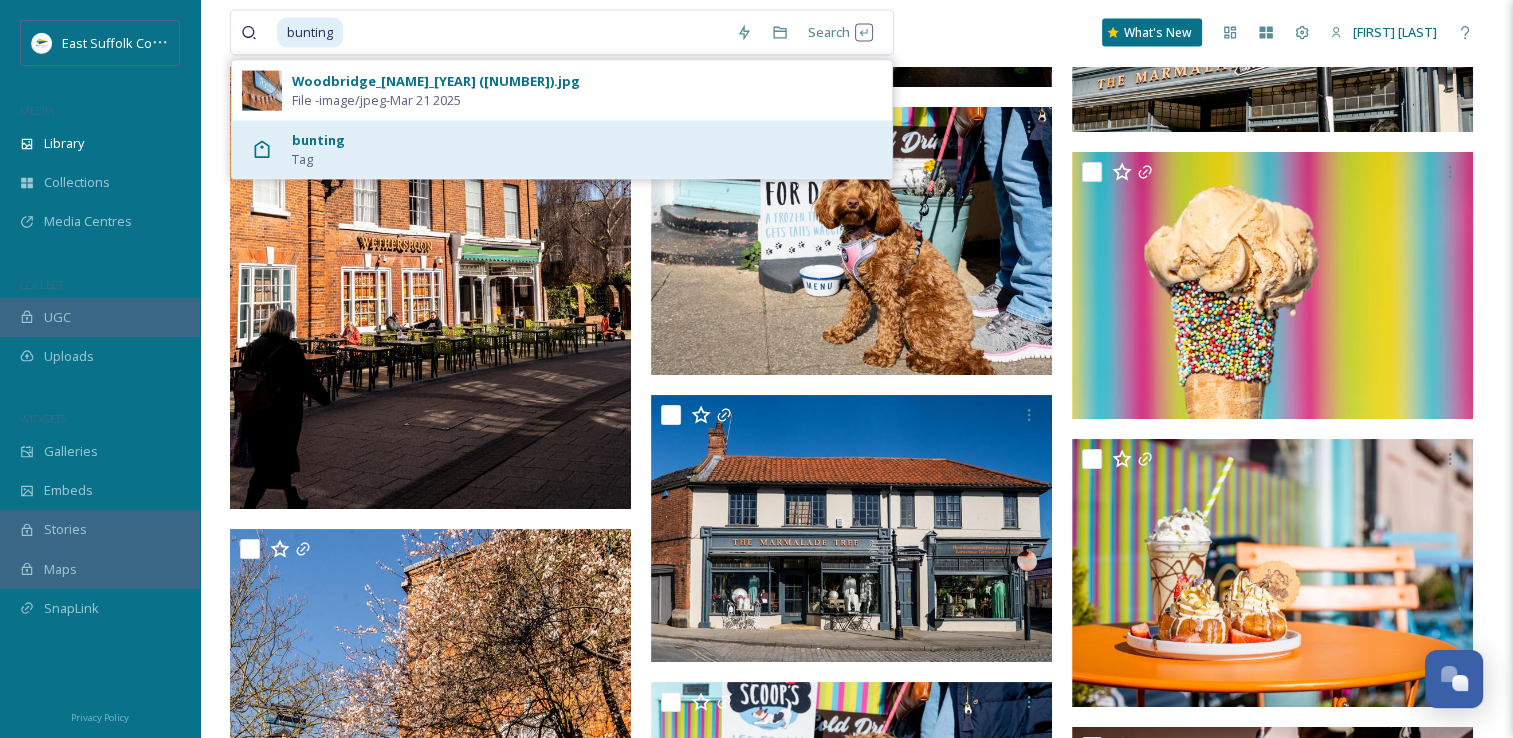 click on "bunting Tag" at bounding box center [587, 150] 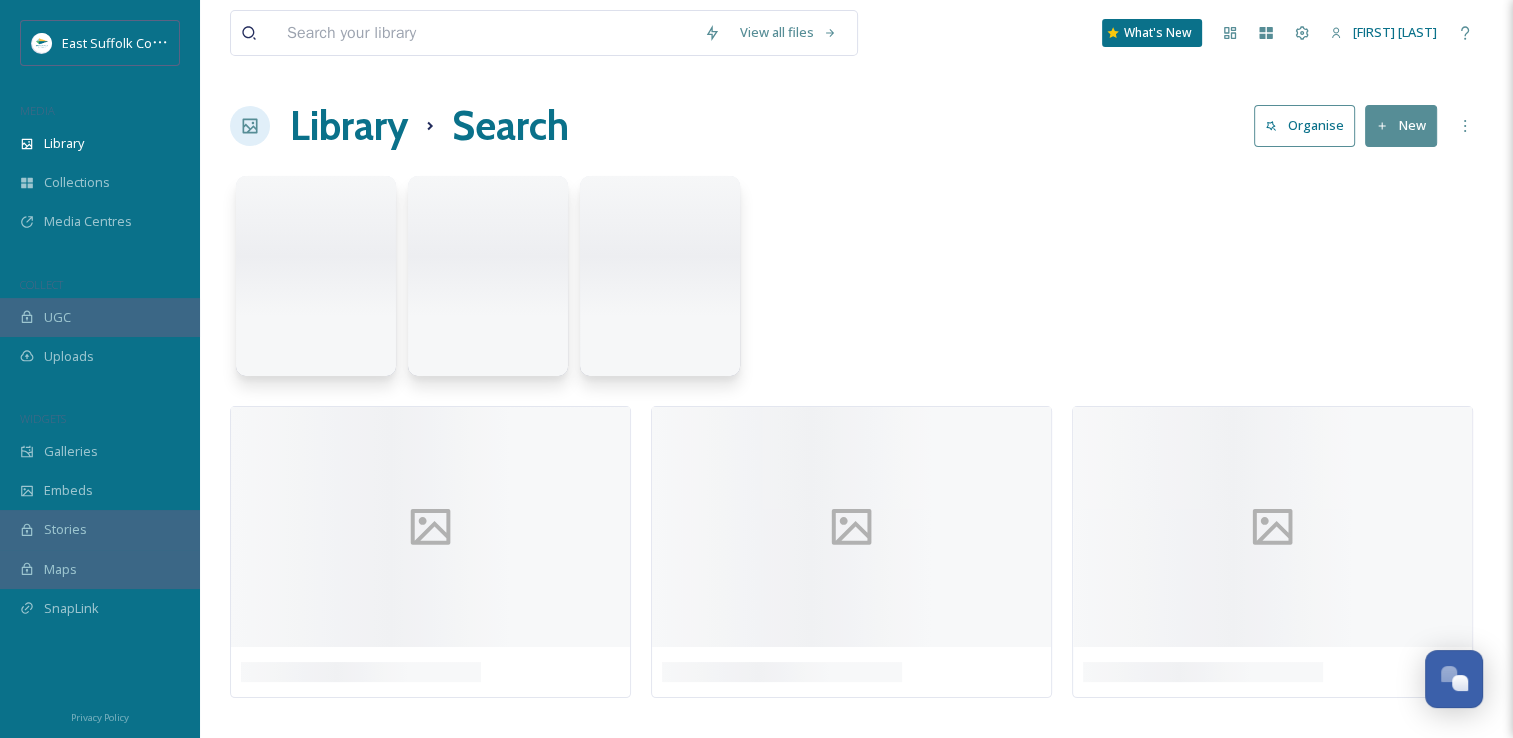 scroll, scrollTop: 0, scrollLeft: 0, axis: both 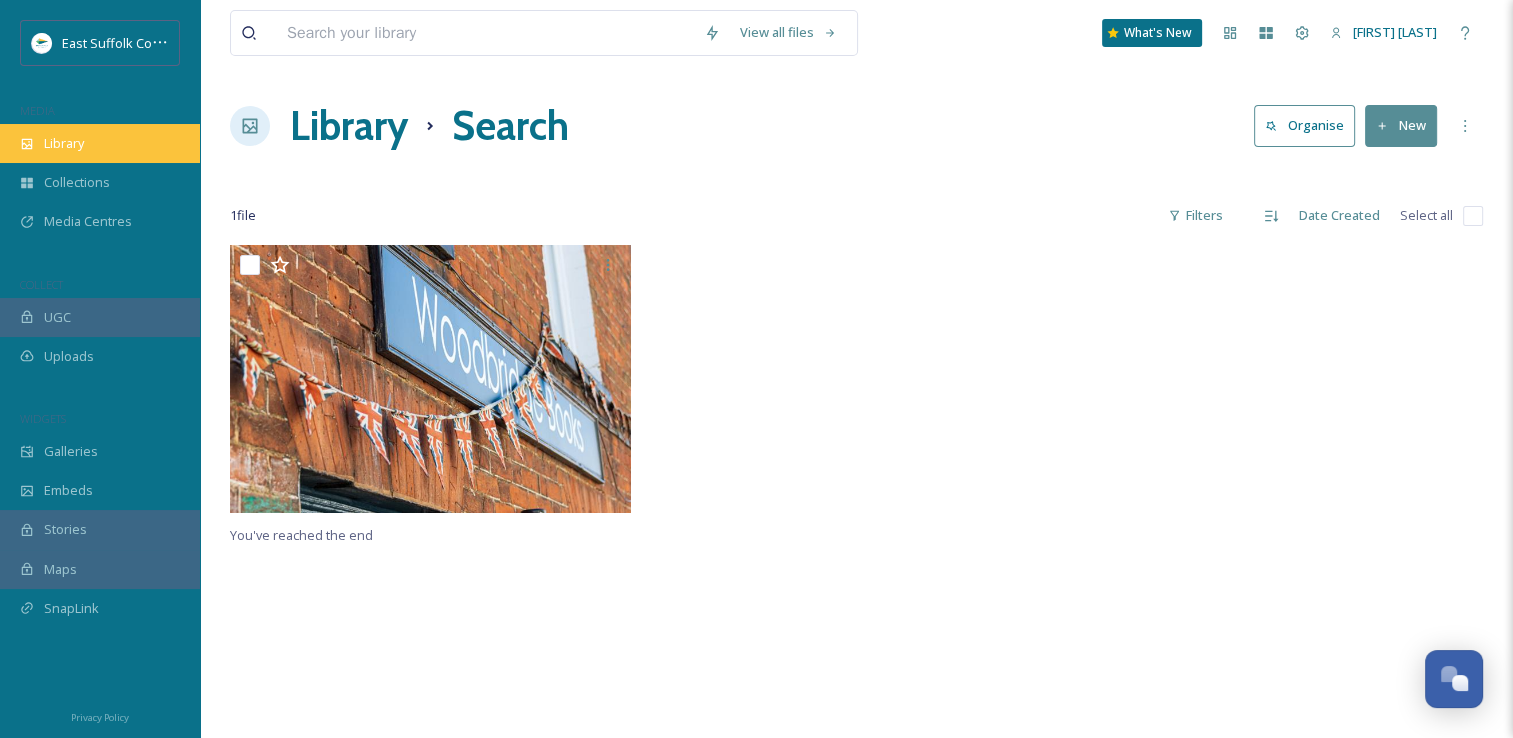 click on "Library" at bounding box center [64, 143] 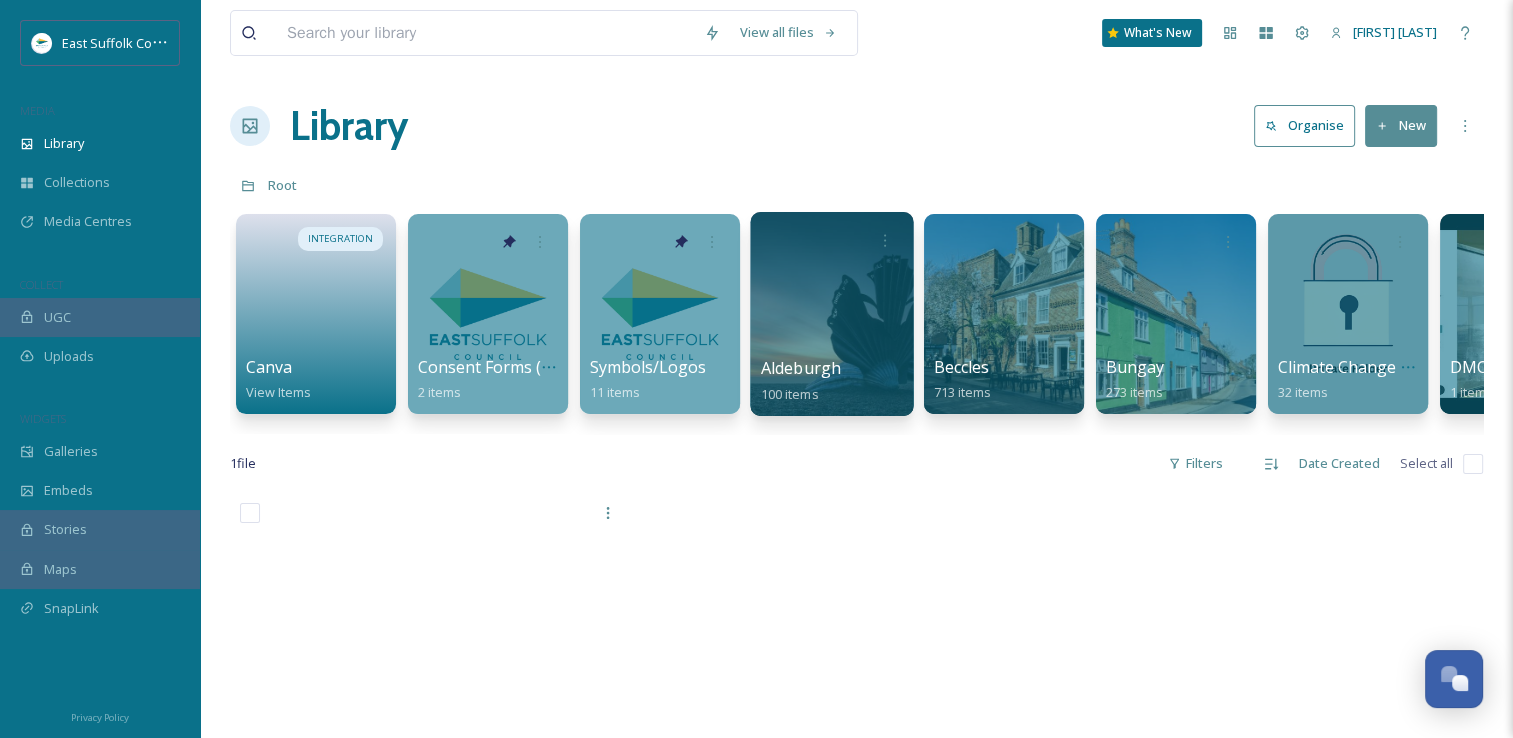 click at bounding box center [831, 314] 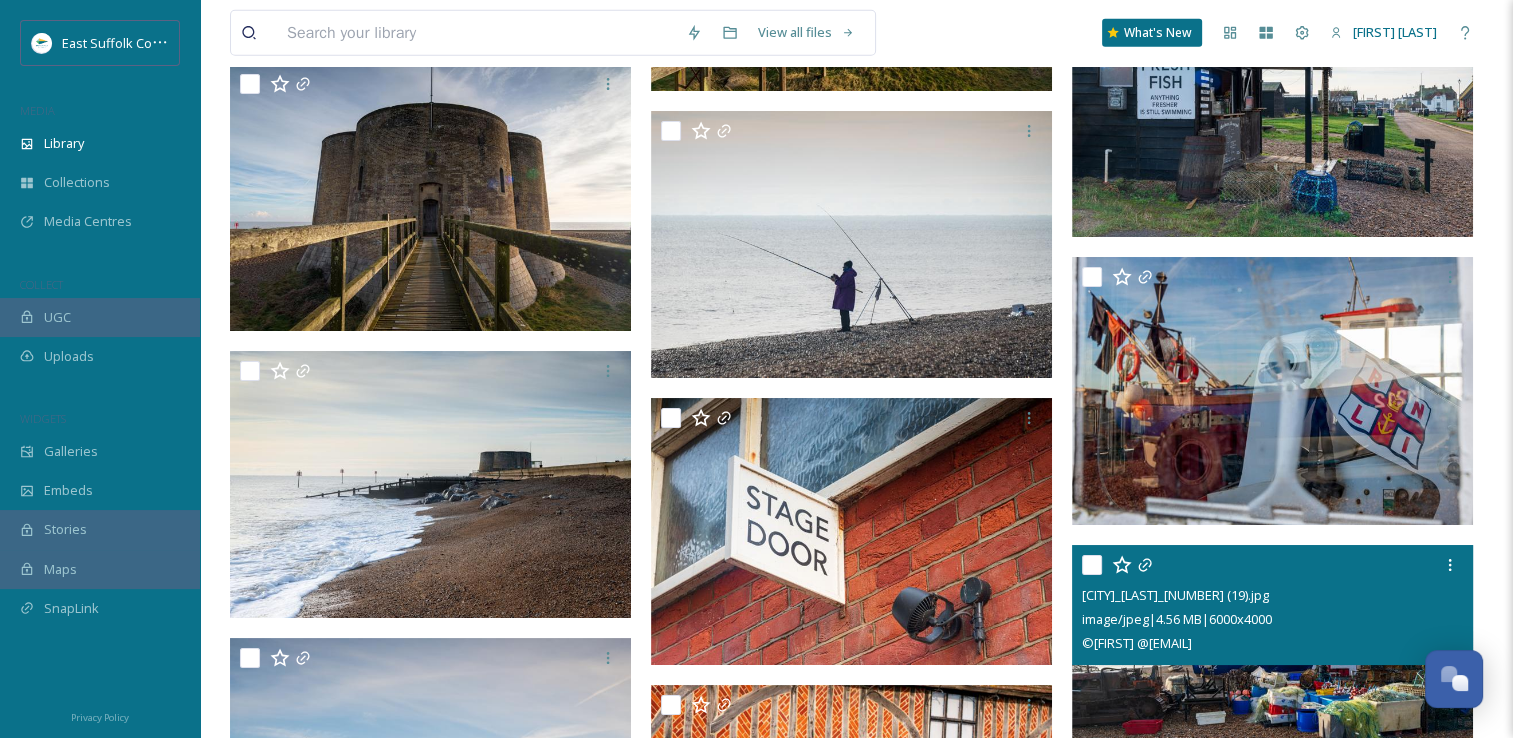 scroll, scrollTop: 5800, scrollLeft: 0, axis: vertical 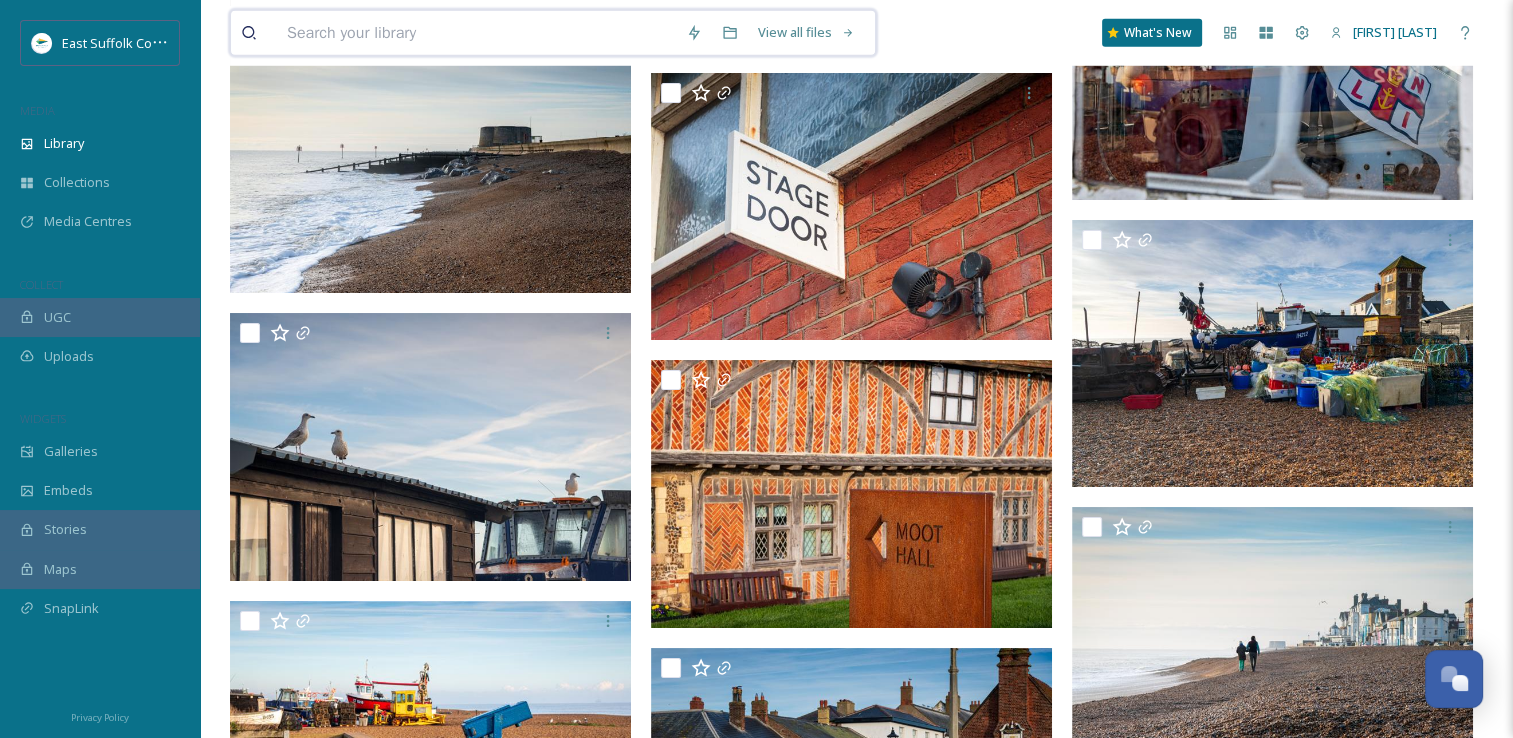 click at bounding box center [476, 33] 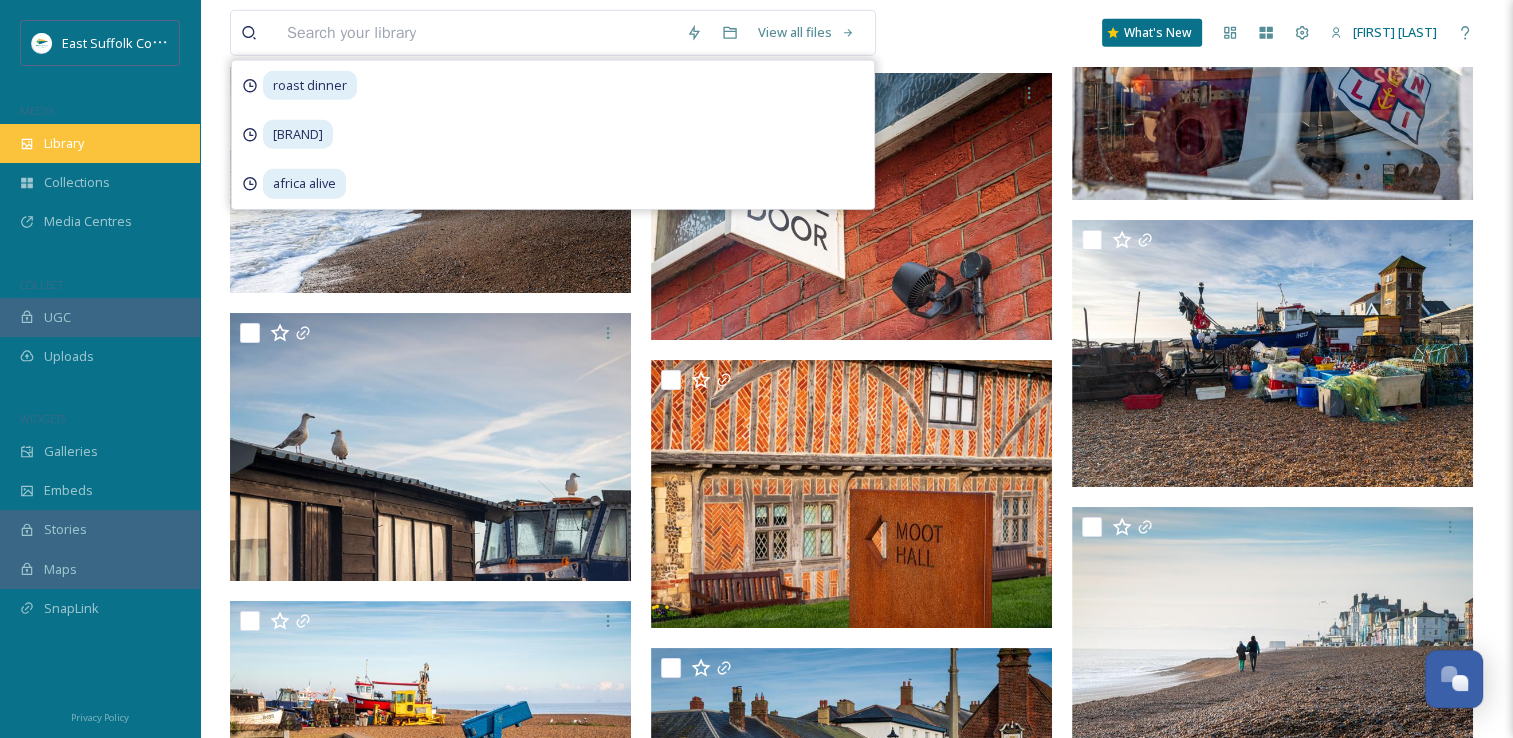 click 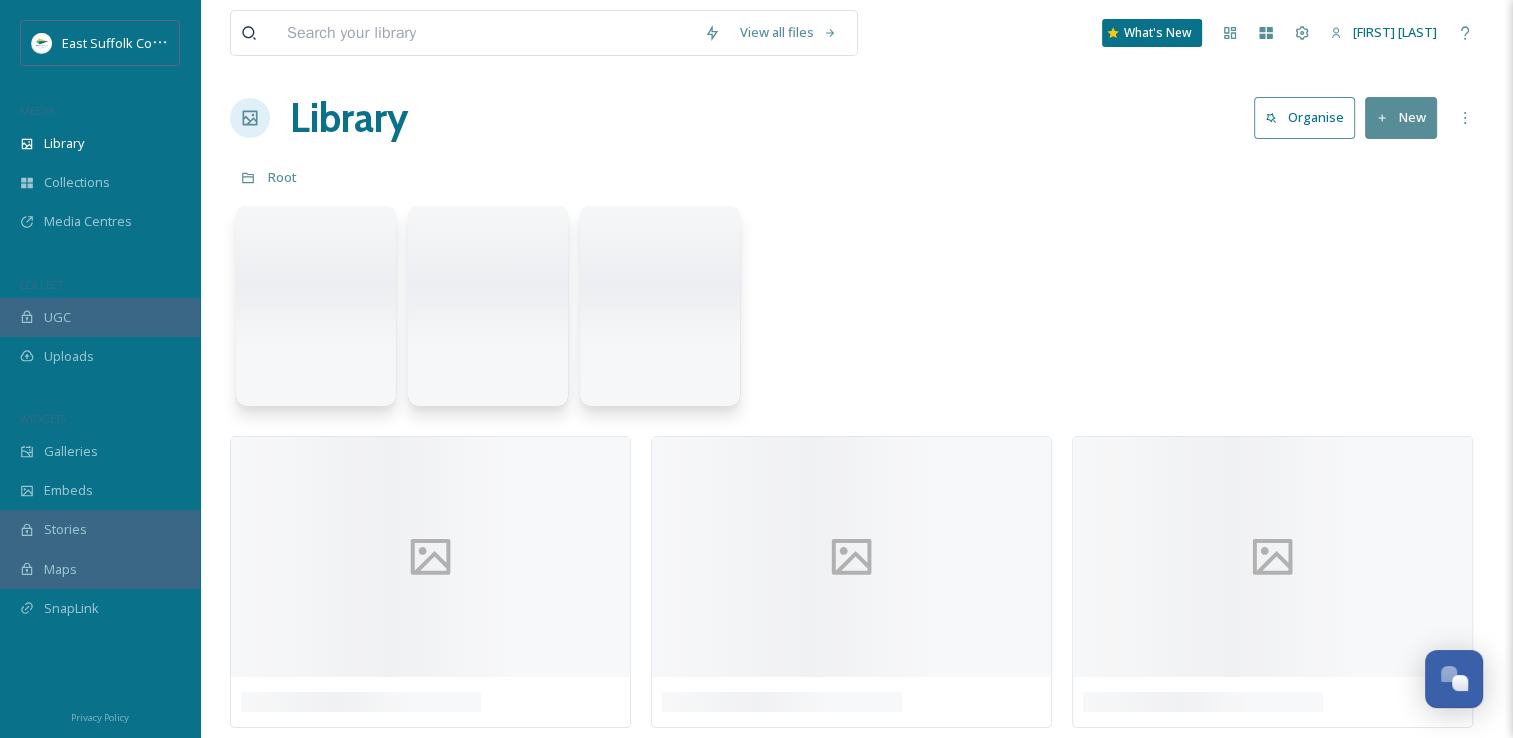 scroll, scrollTop: 0, scrollLeft: 0, axis: both 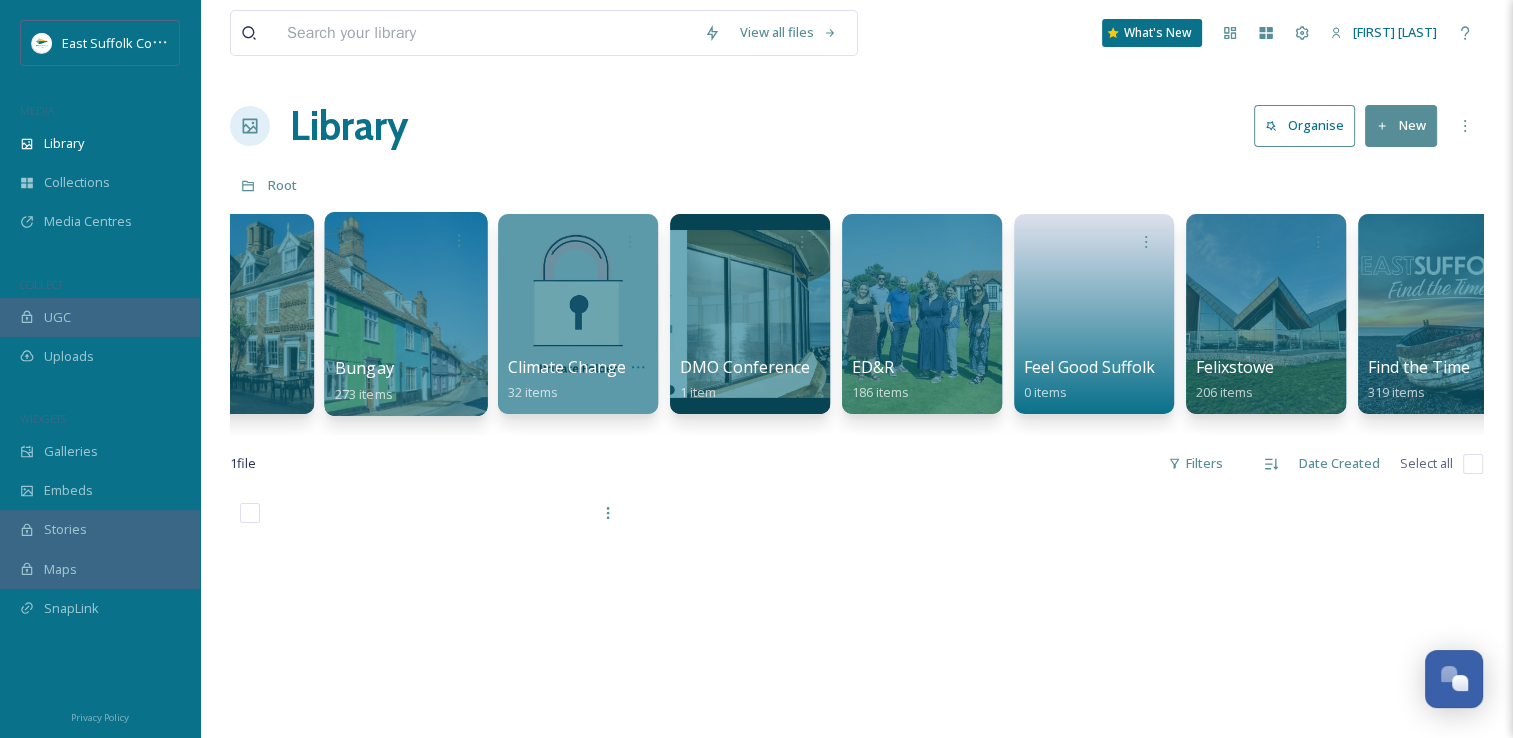 click on "Bungay [NUMBER] items" at bounding box center (406, 381) 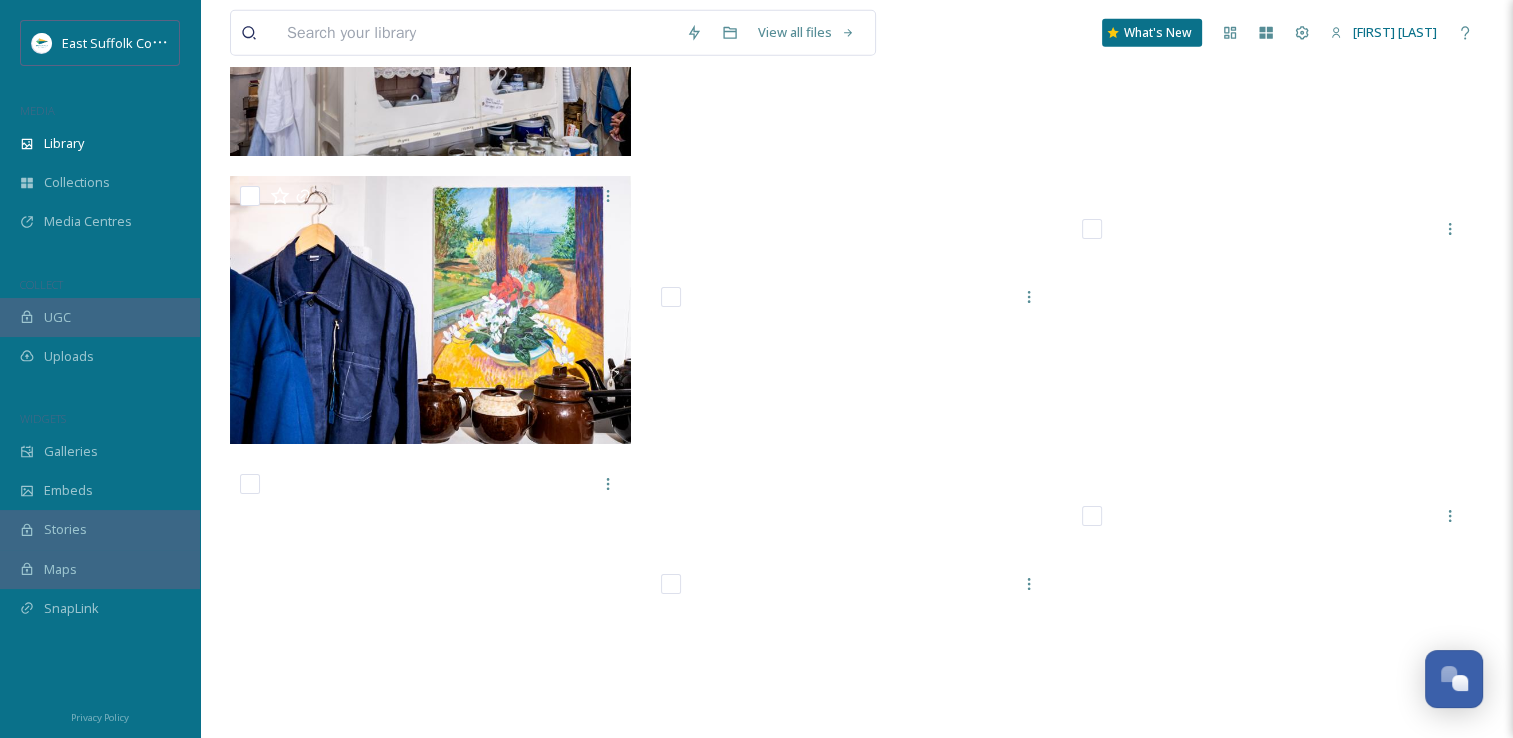 scroll, scrollTop: 13700, scrollLeft: 0, axis: vertical 